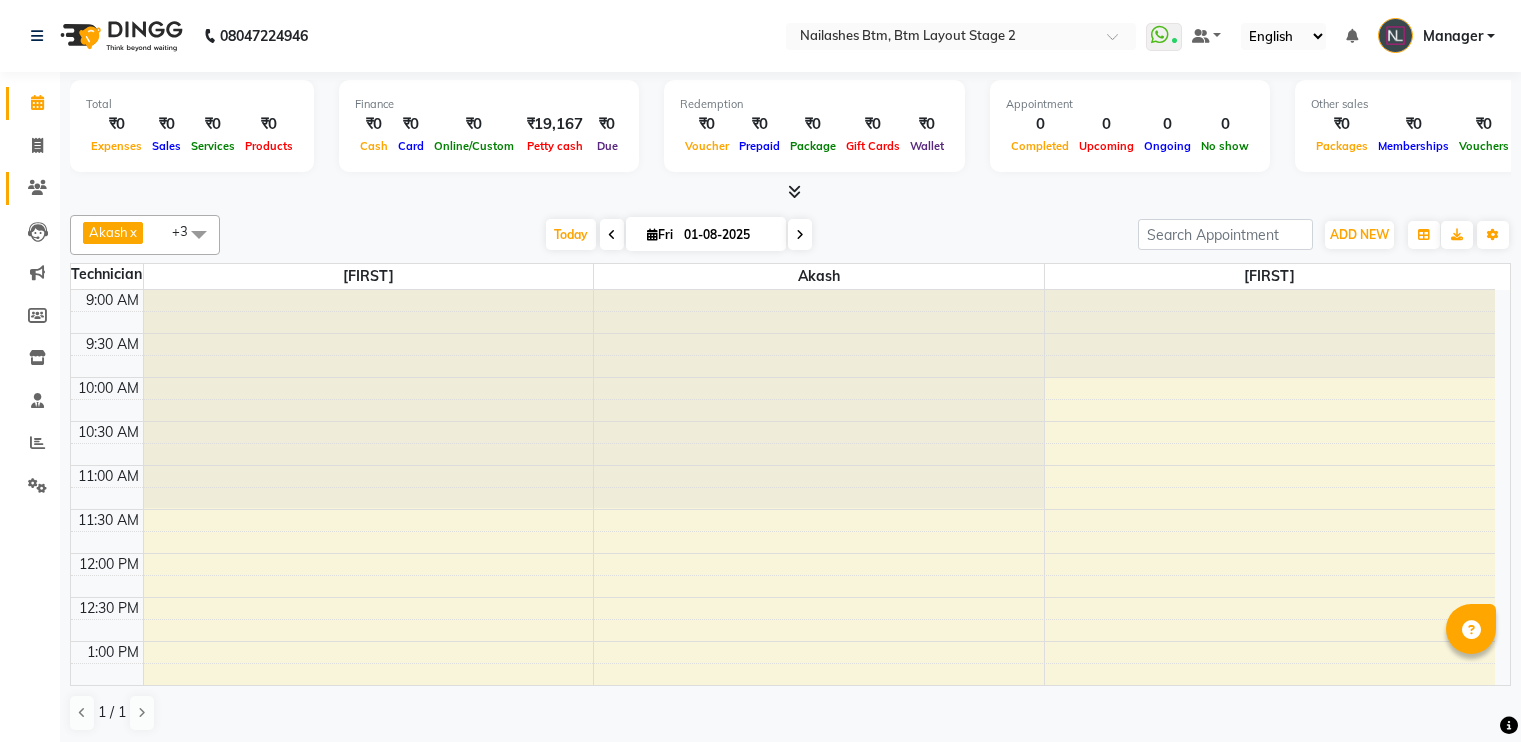 scroll, scrollTop: 0, scrollLeft: 0, axis: both 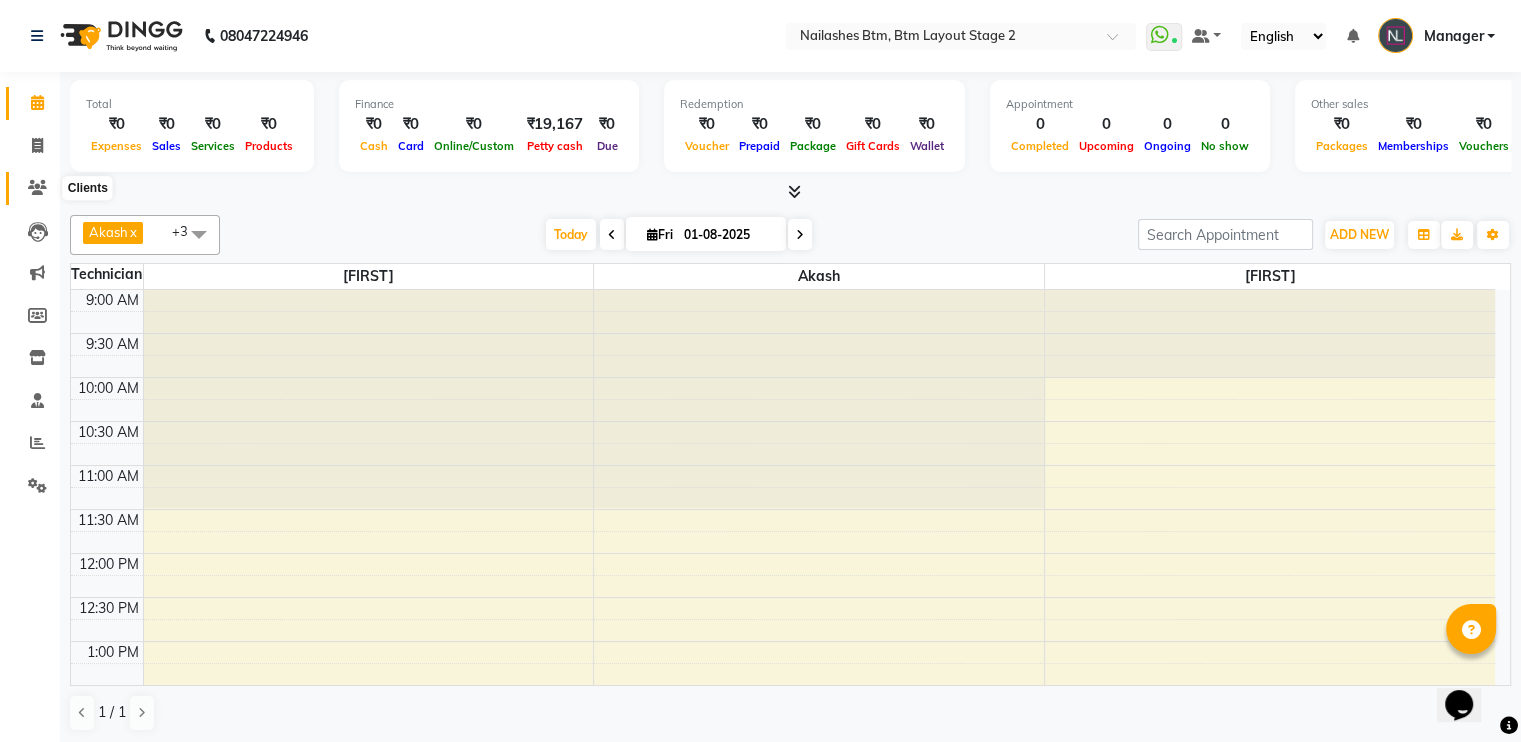 click 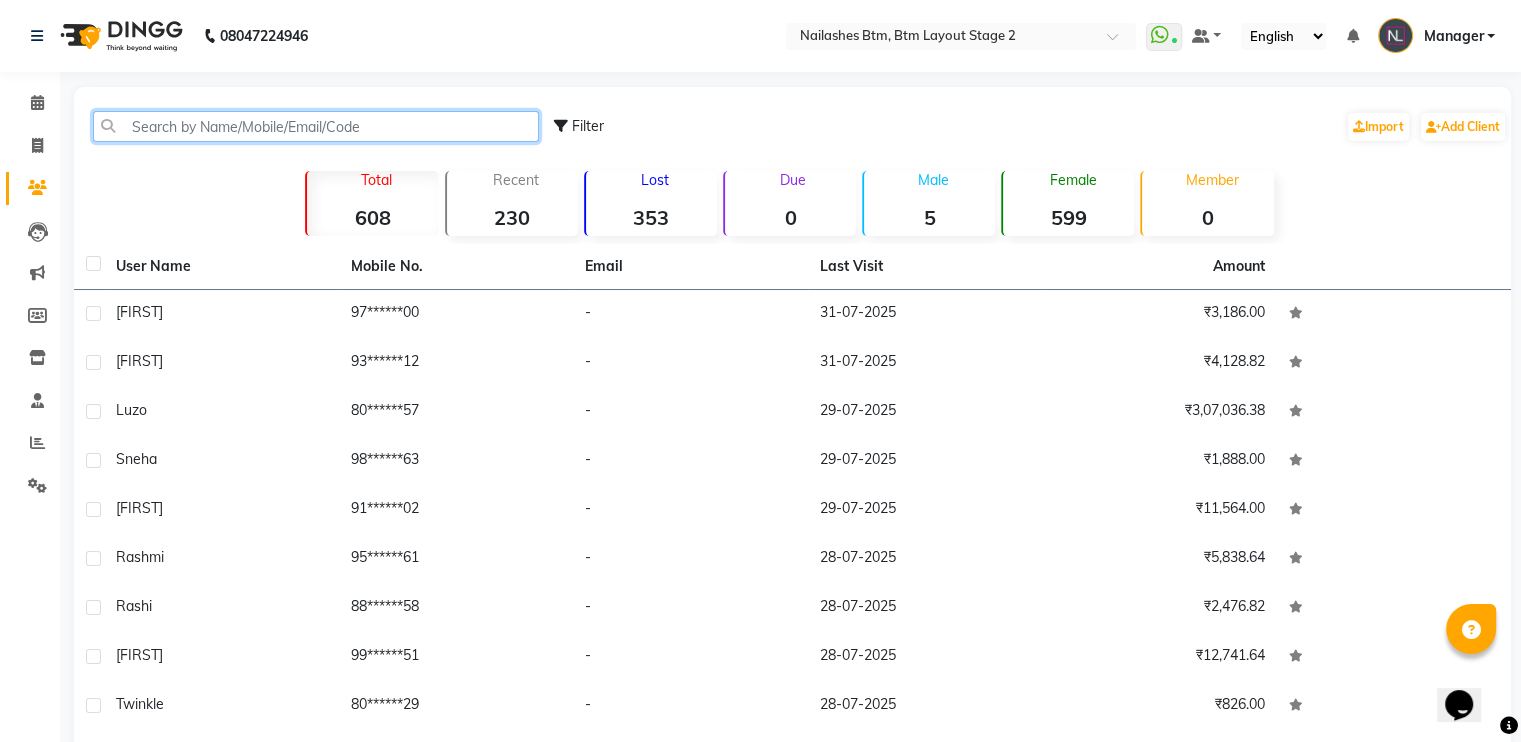 click 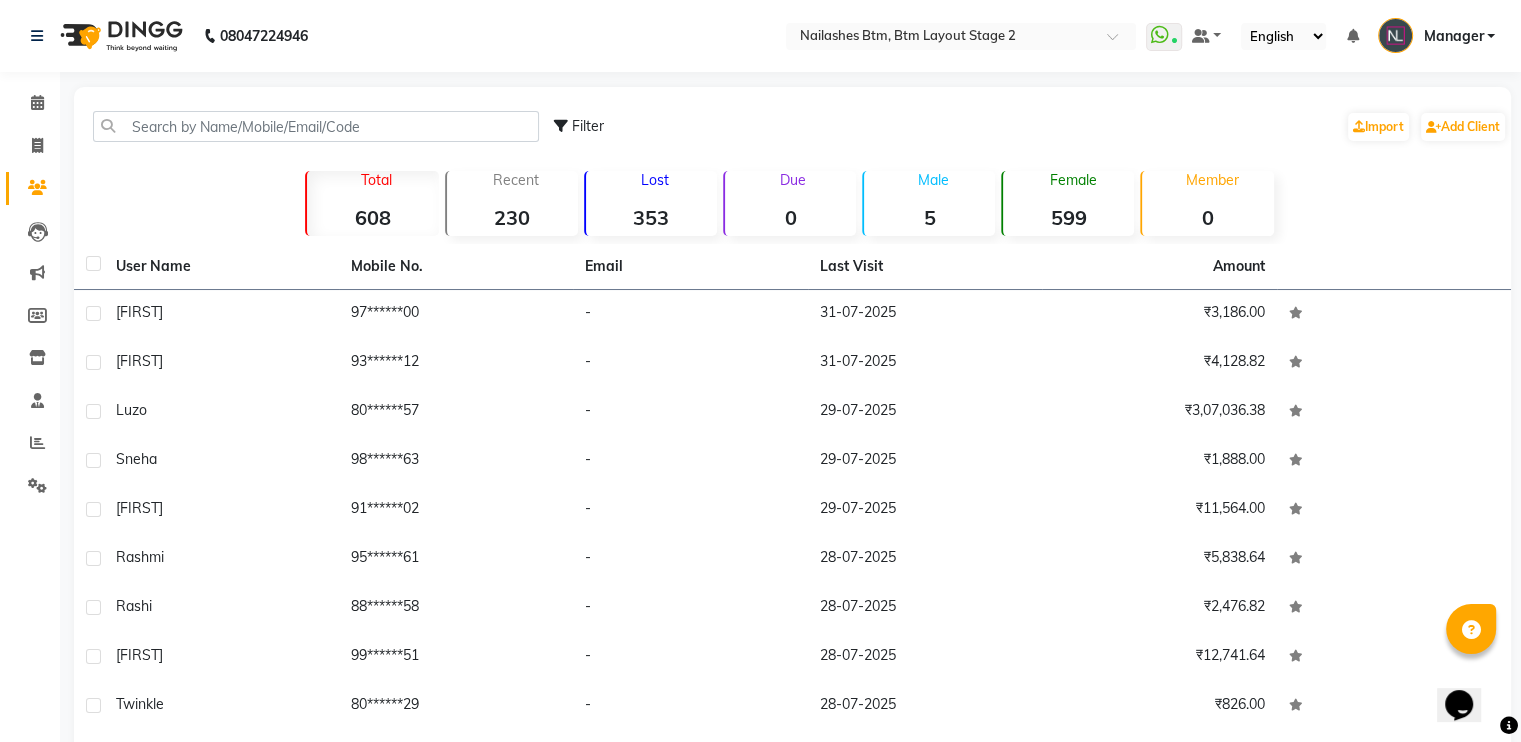 click on "Add Client" 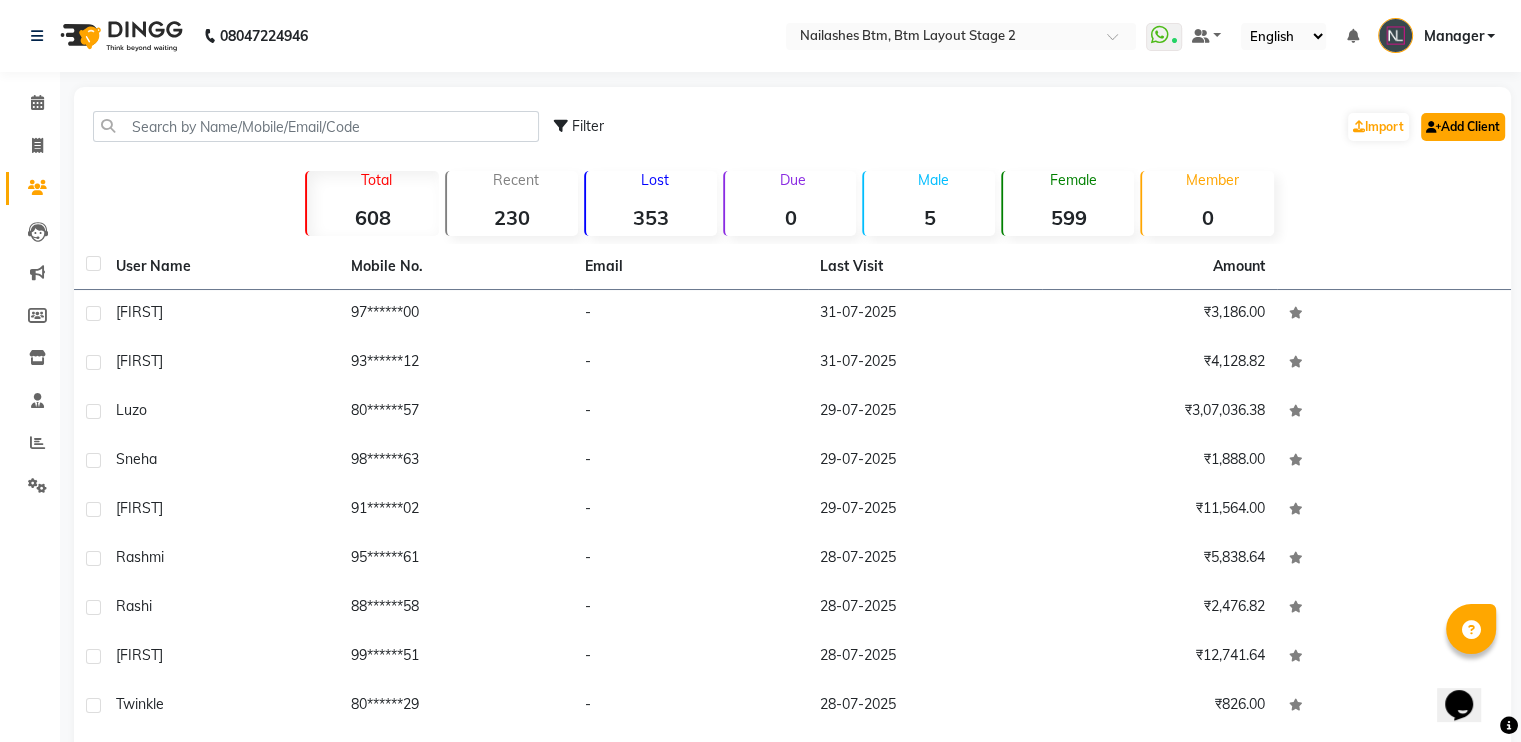 click on "Add Client" 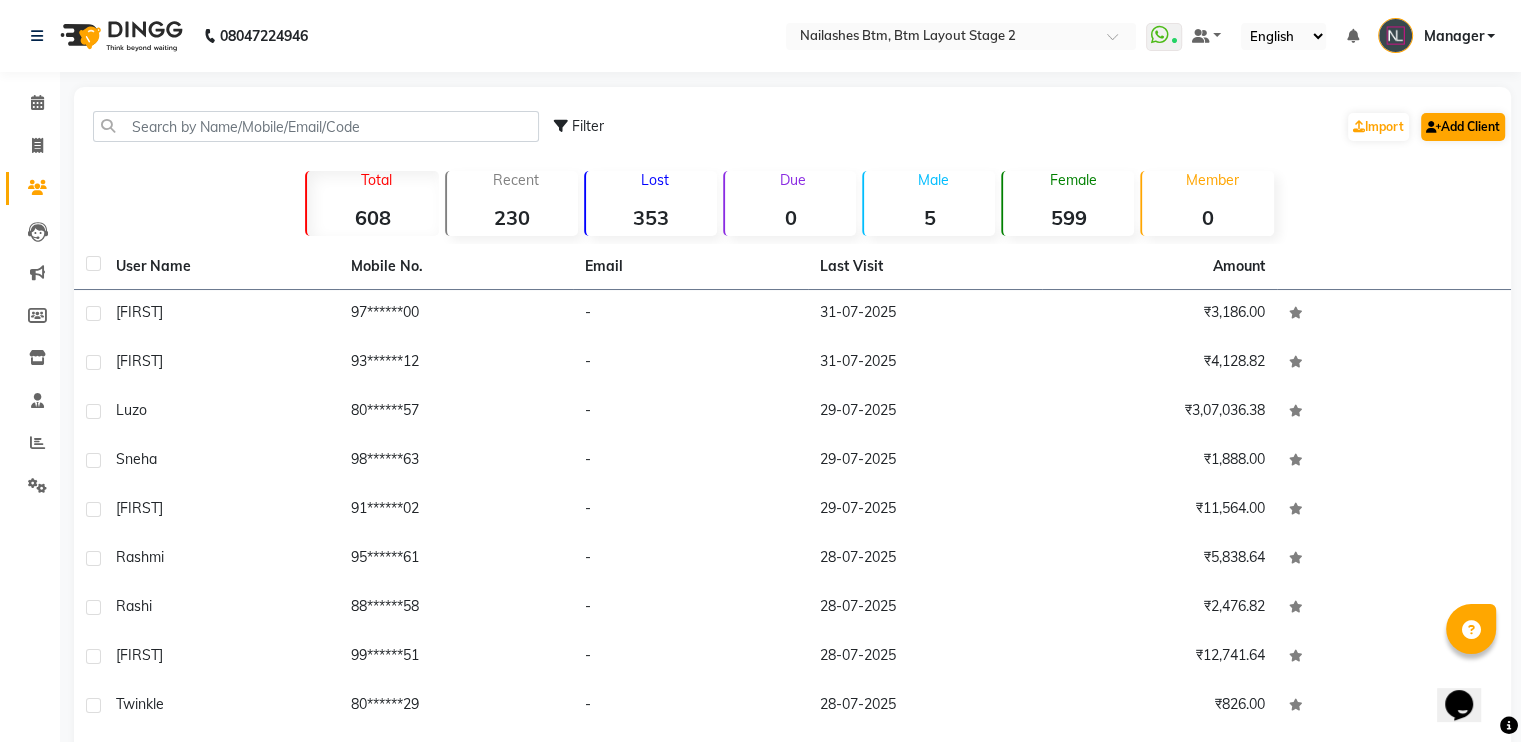 select on "21" 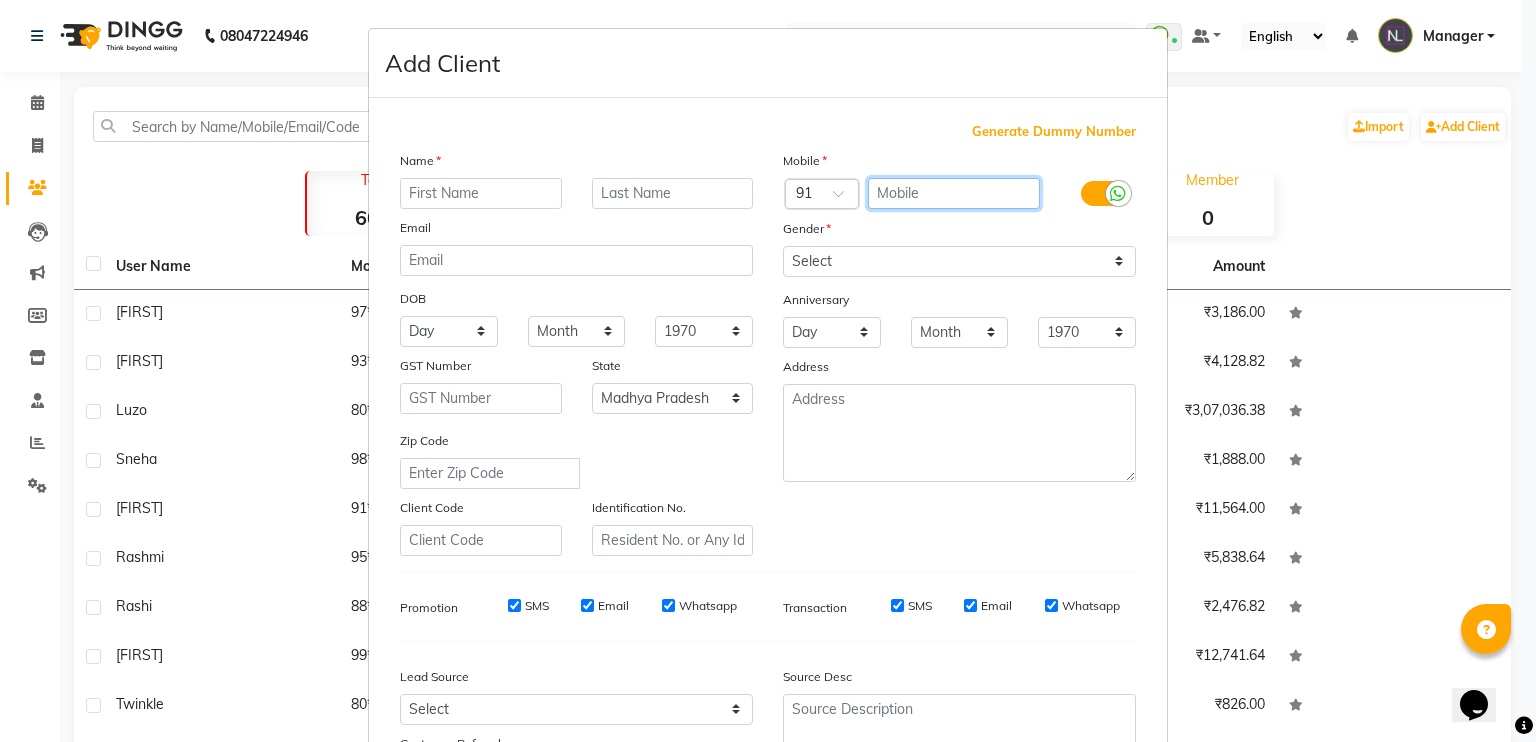 click at bounding box center [954, 193] 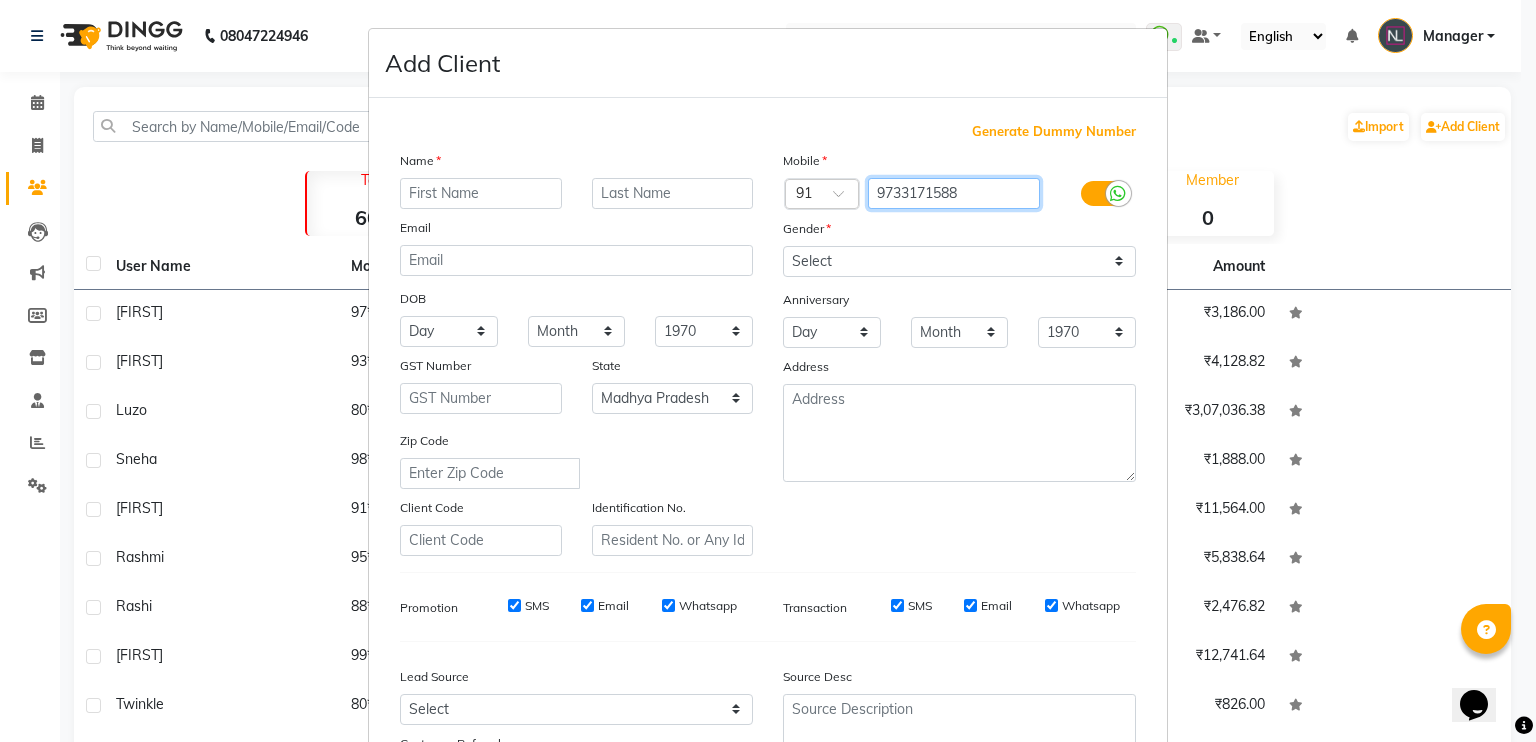 type on "9733171588" 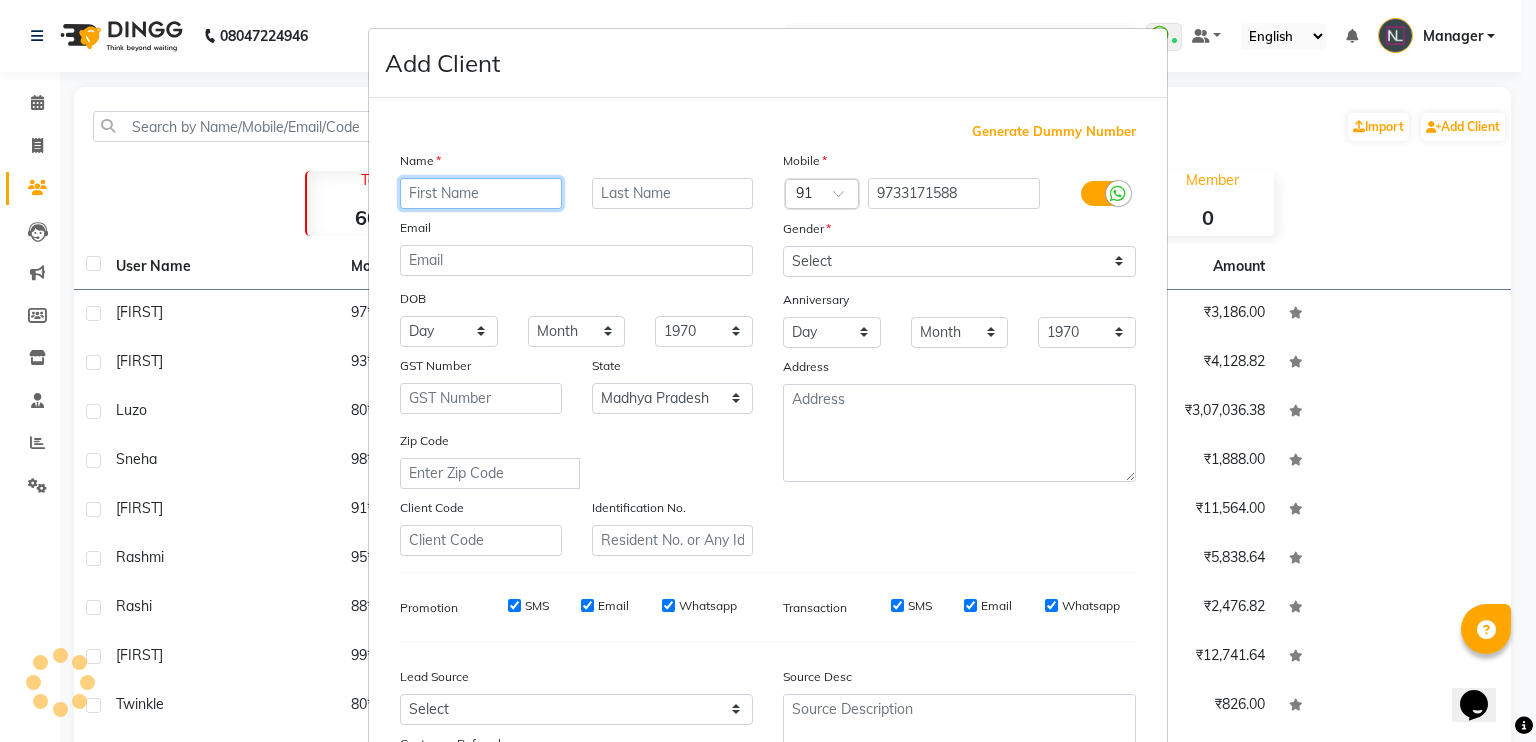 click at bounding box center [481, 193] 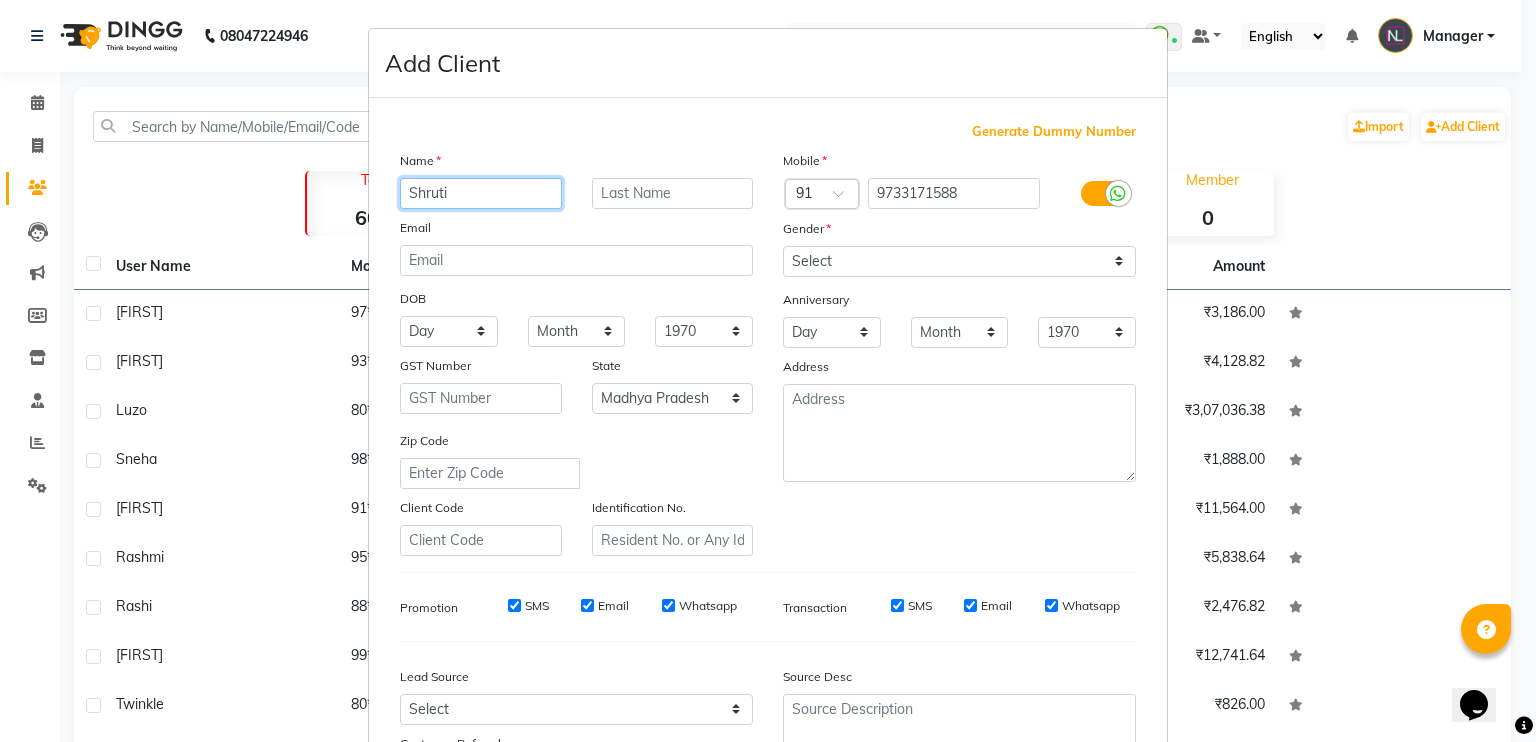 type on "Shruti" 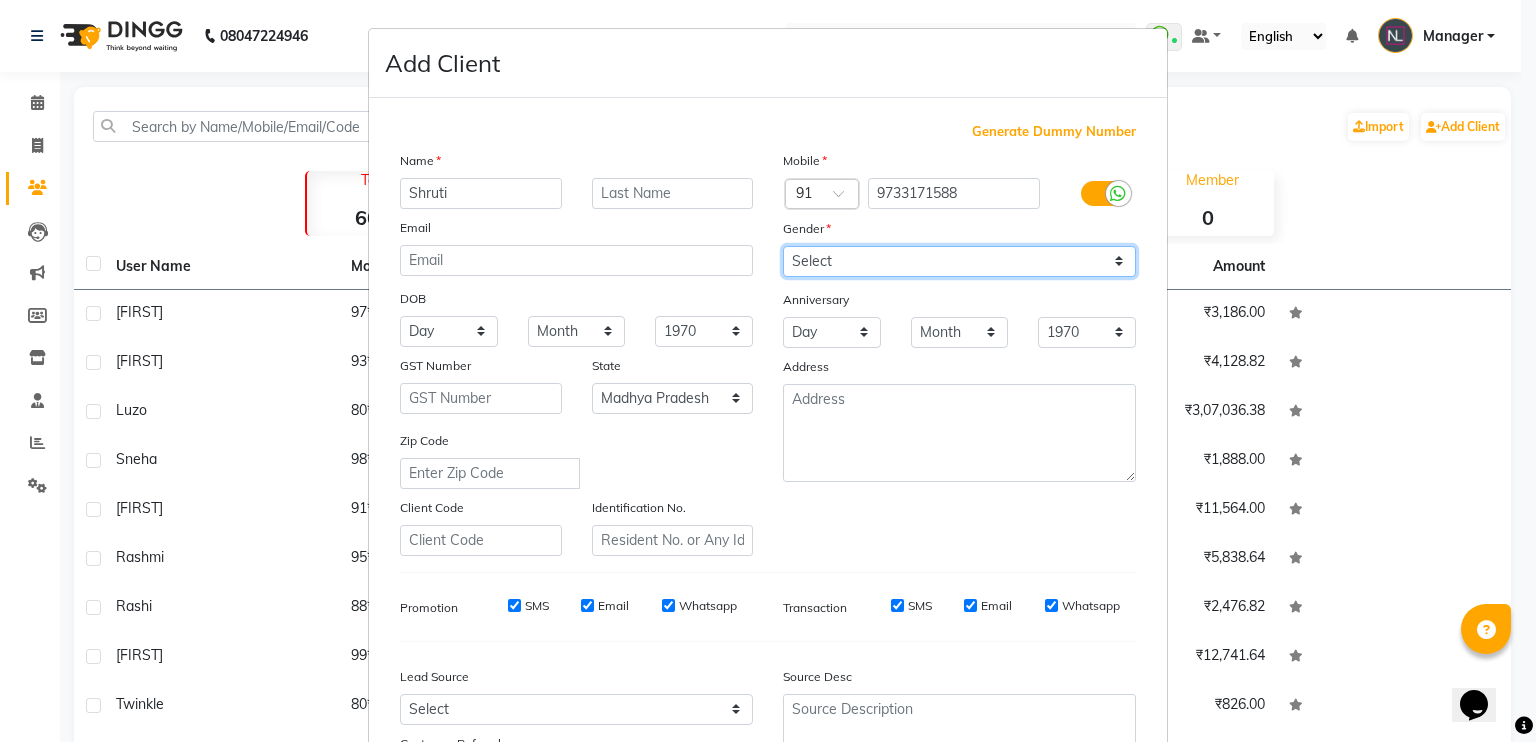 click on "Select Male Female Other Prefer Not To Say" at bounding box center [959, 261] 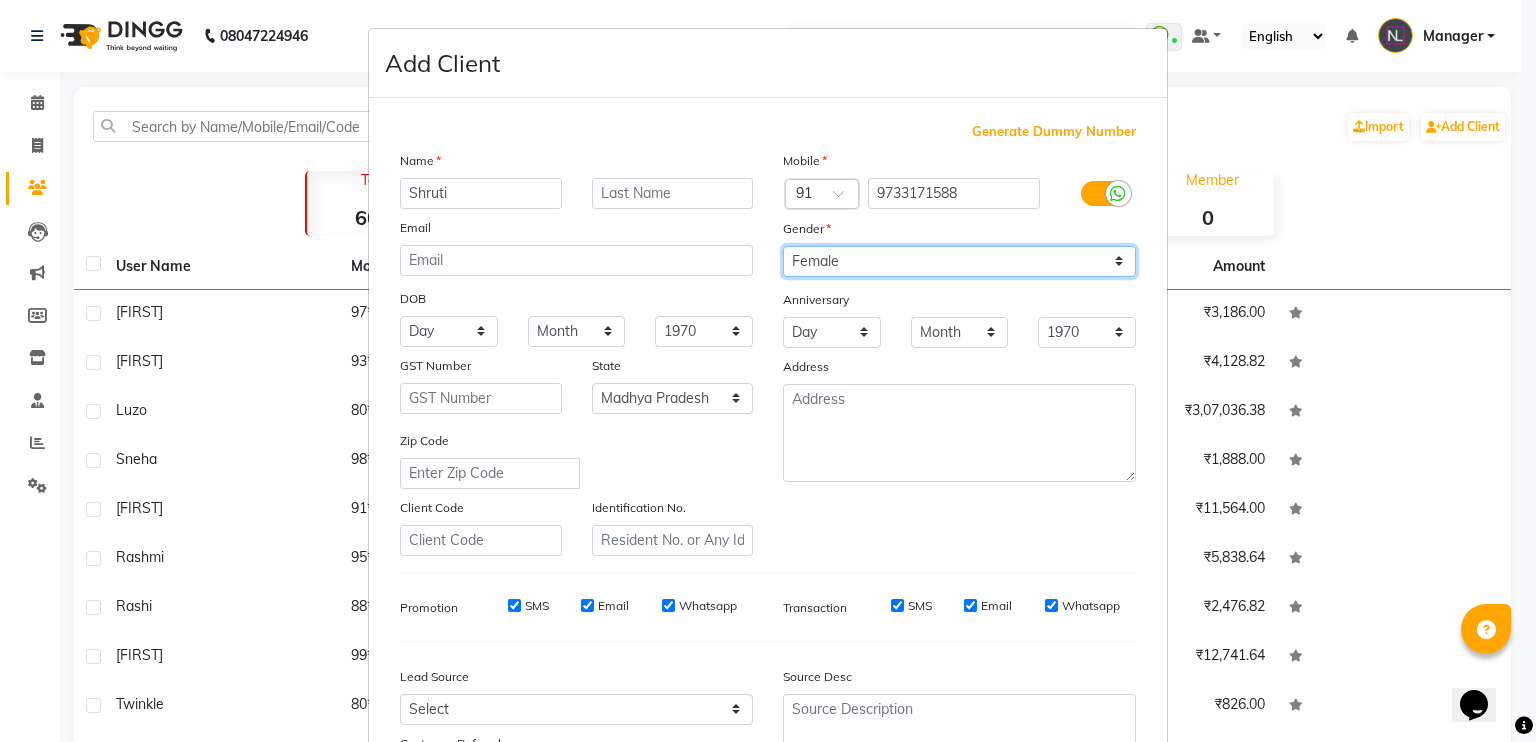 click on "Select Male Female Other Prefer Not To Say" at bounding box center (959, 261) 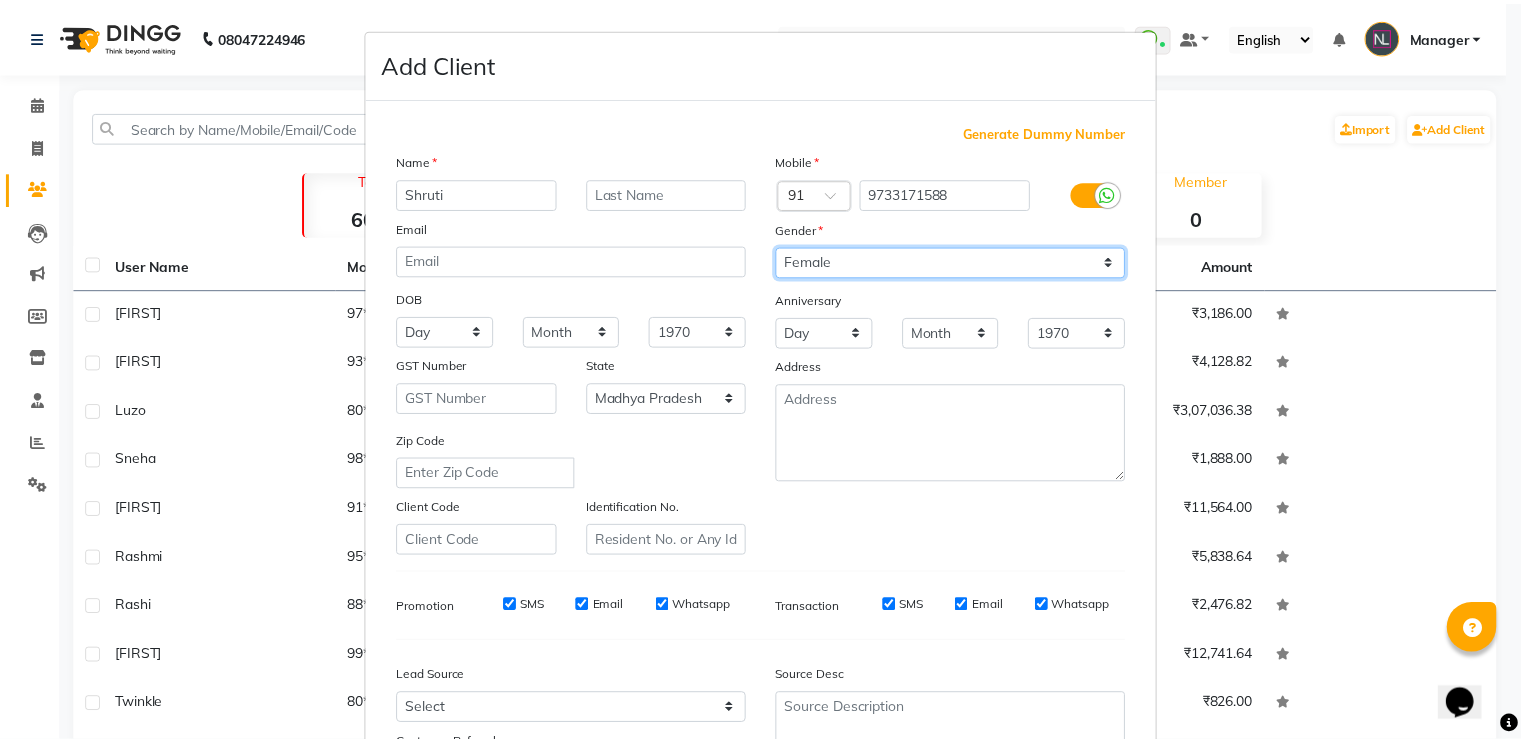 scroll, scrollTop: 190, scrollLeft: 0, axis: vertical 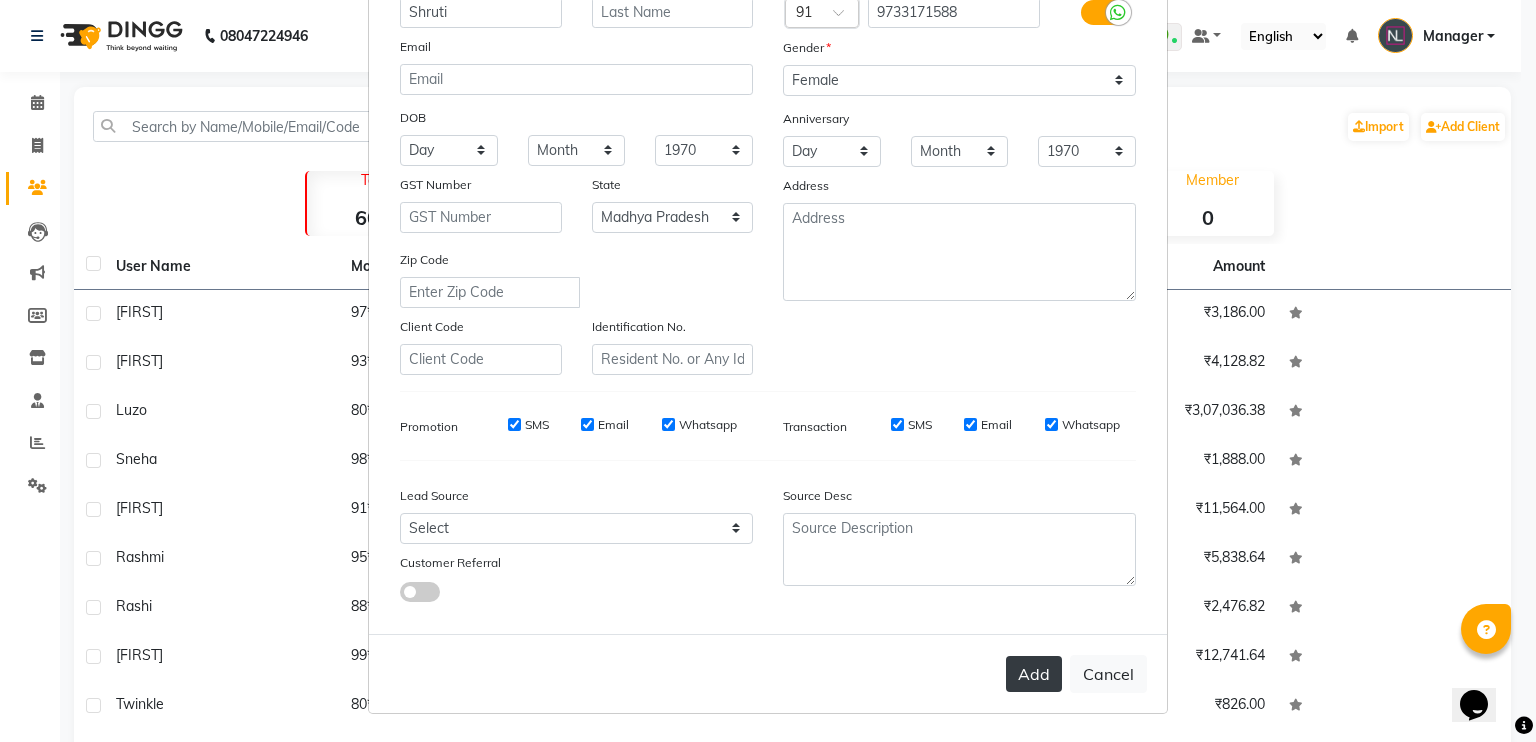 click on "Add" at bounding box center [1034, 674] 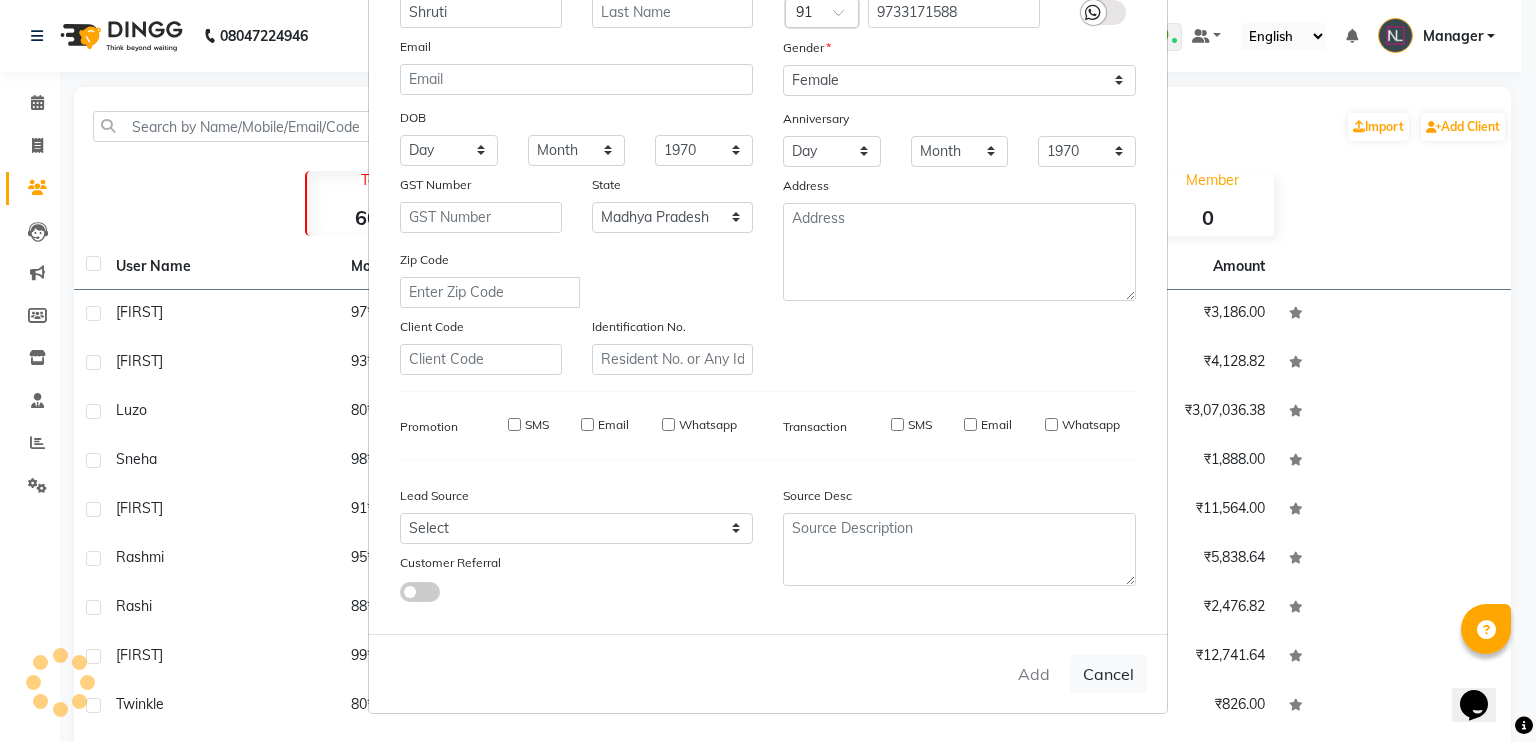 type 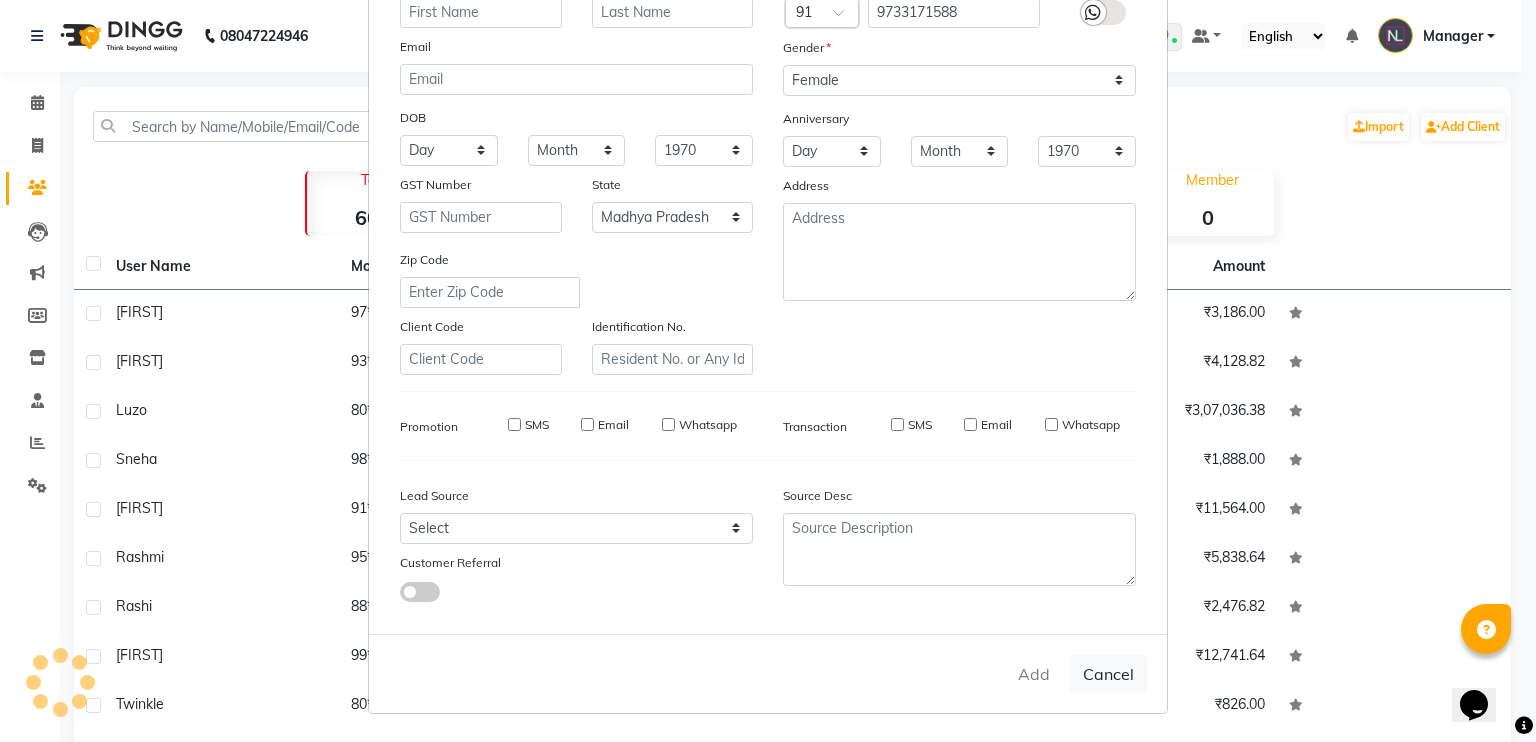 select 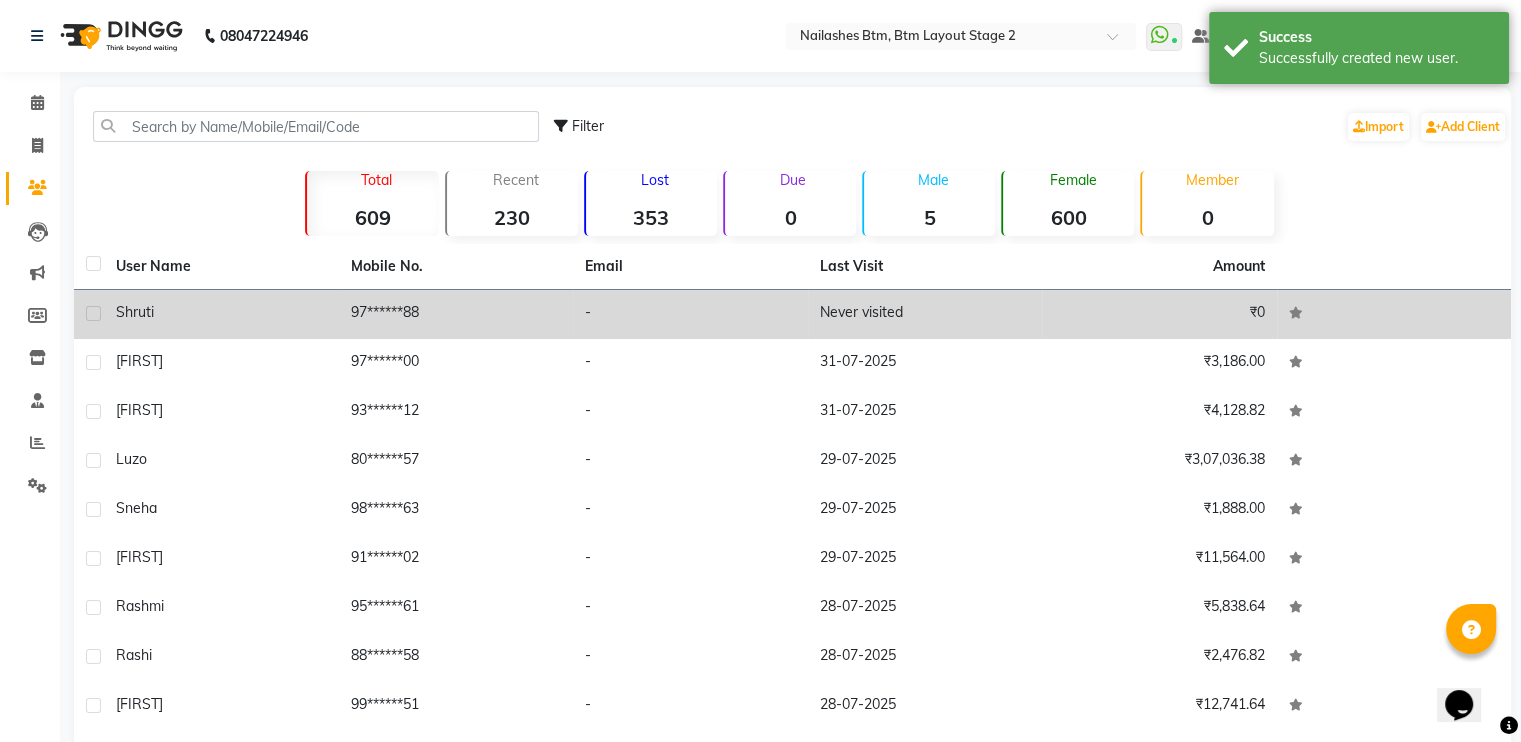 click on "Never visited" 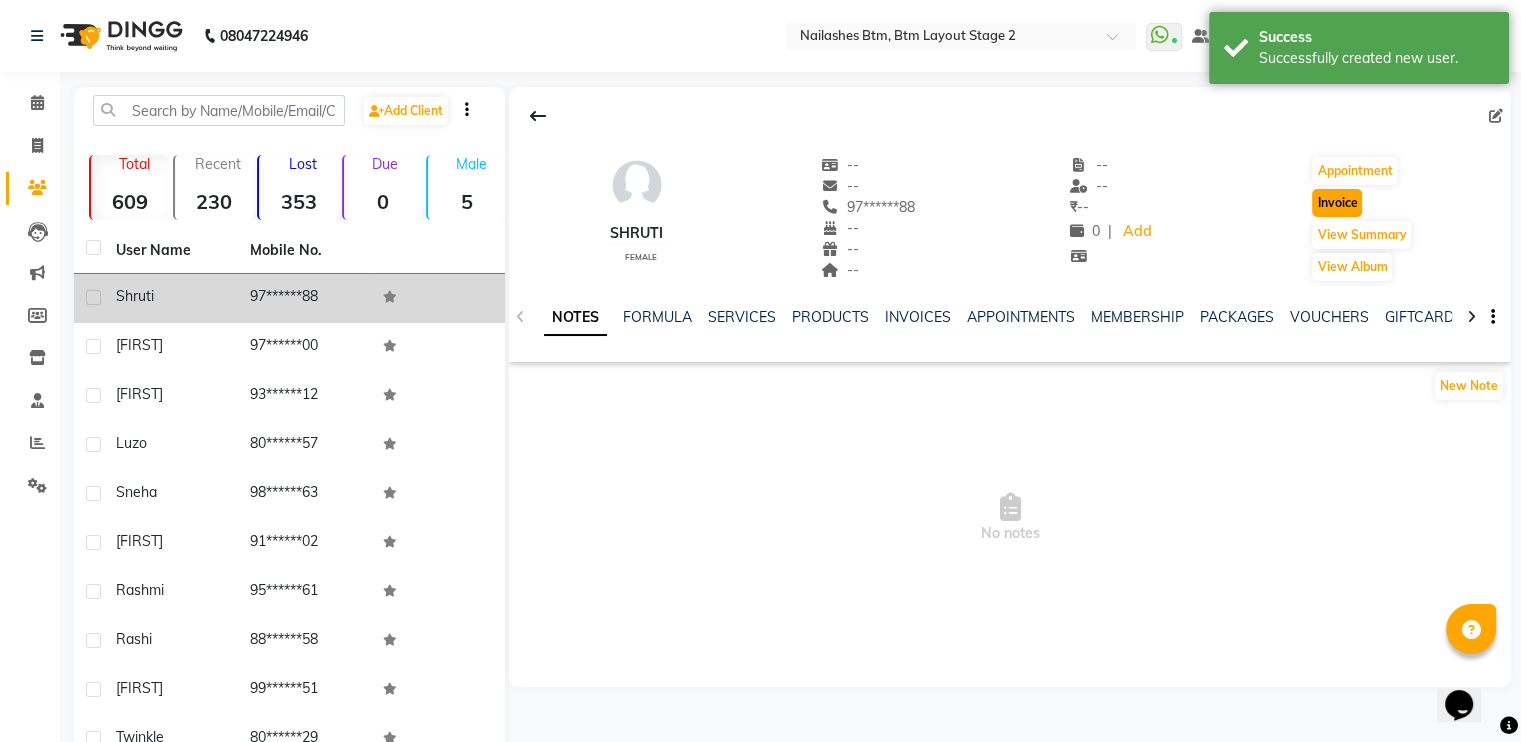 click on "Invoice" 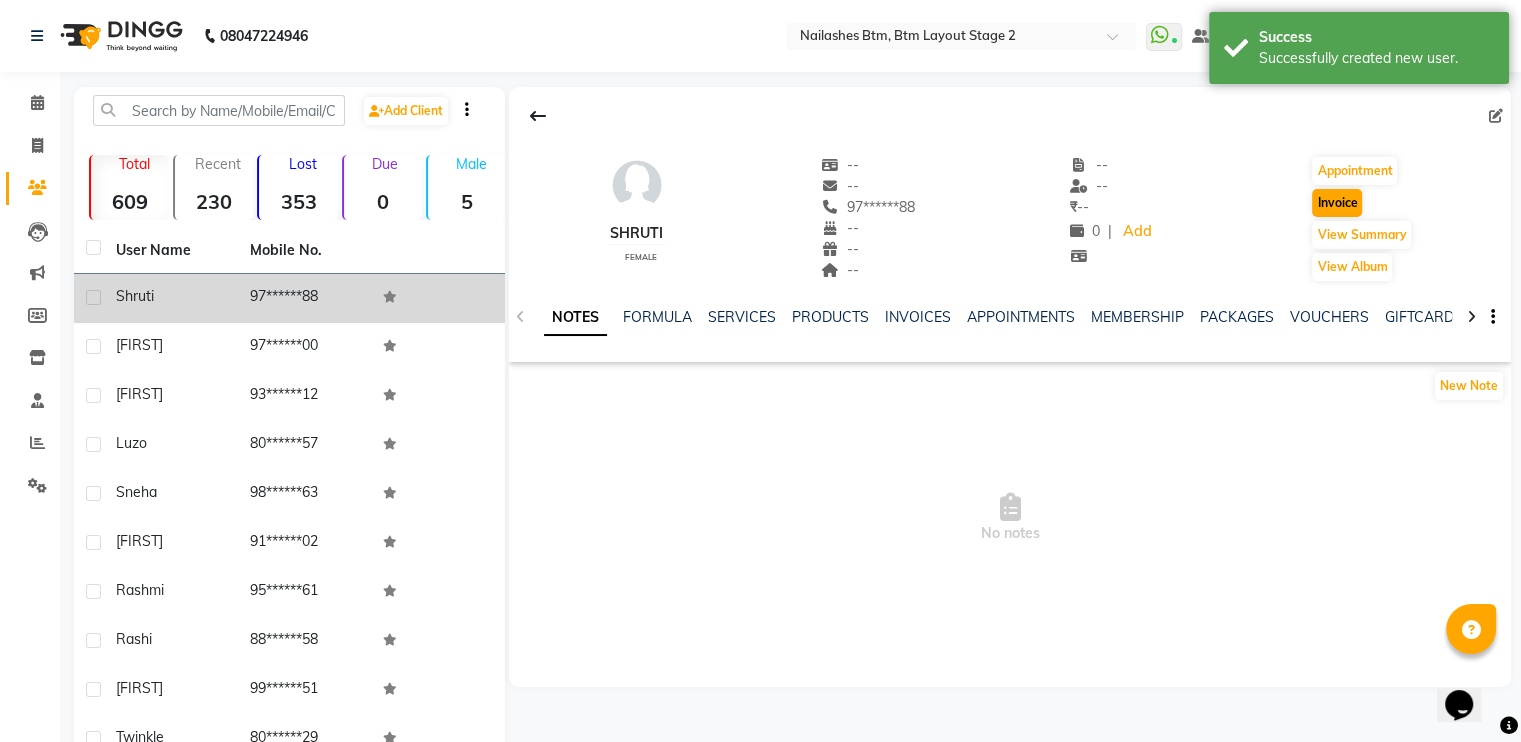 select on "service" 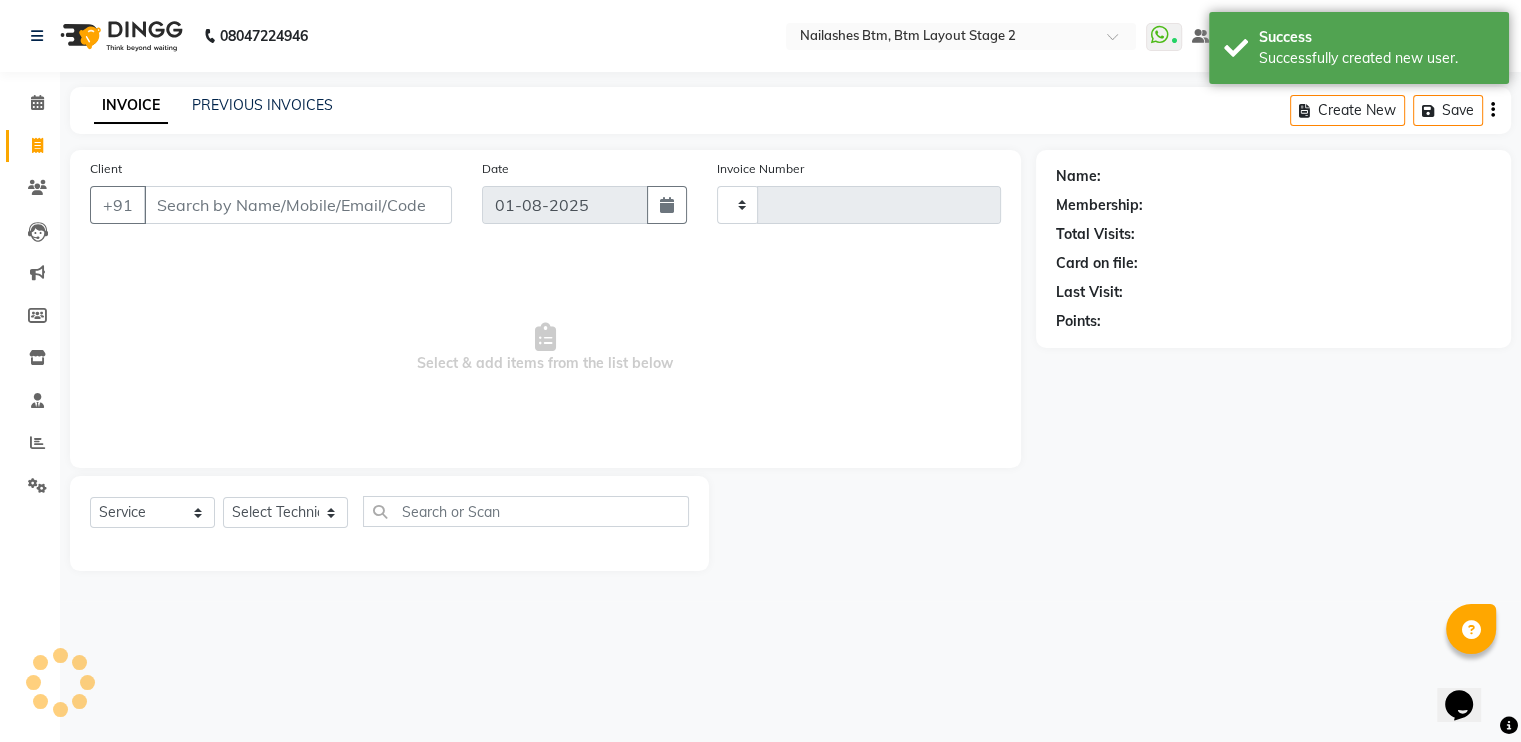type on "0481" 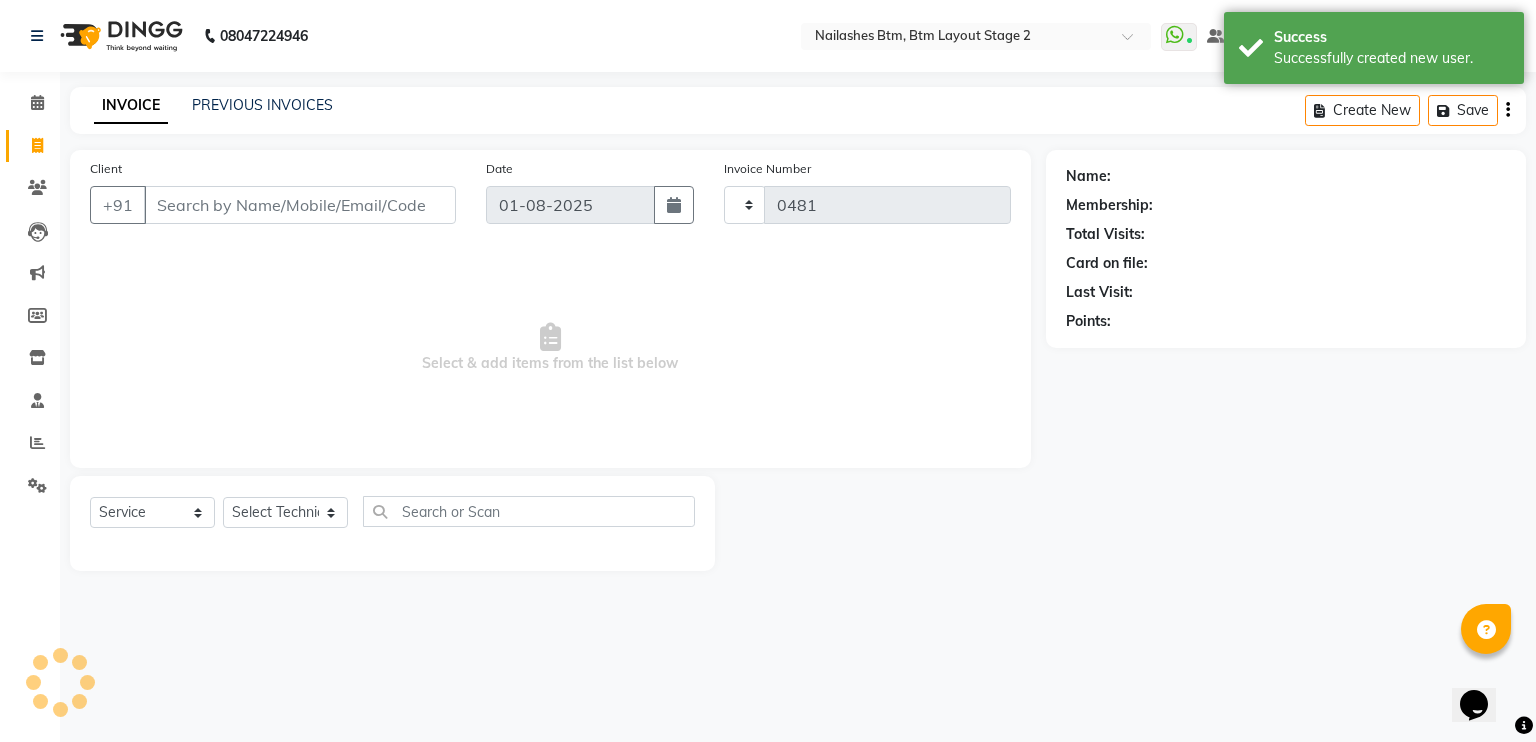 select on "6721" 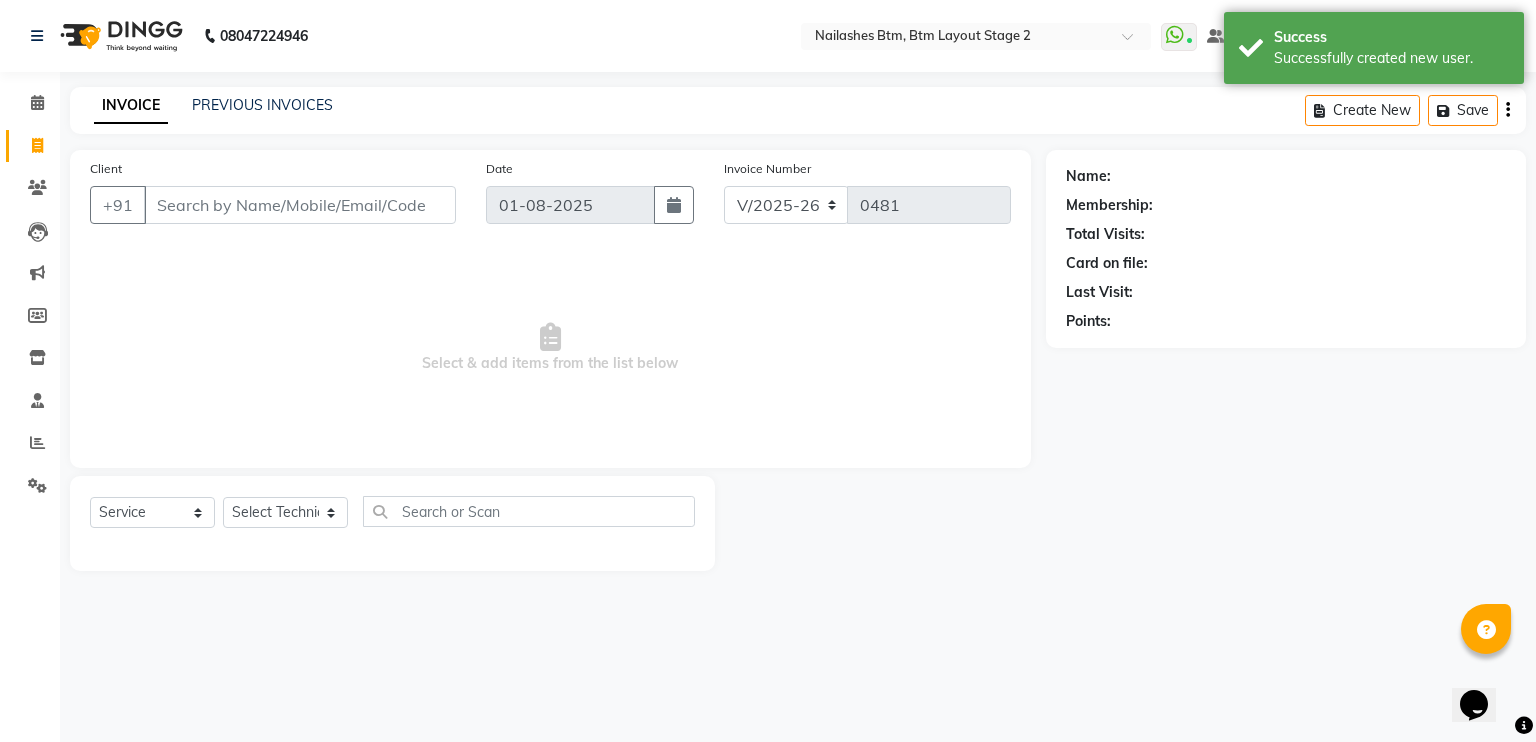 type on "97******88" 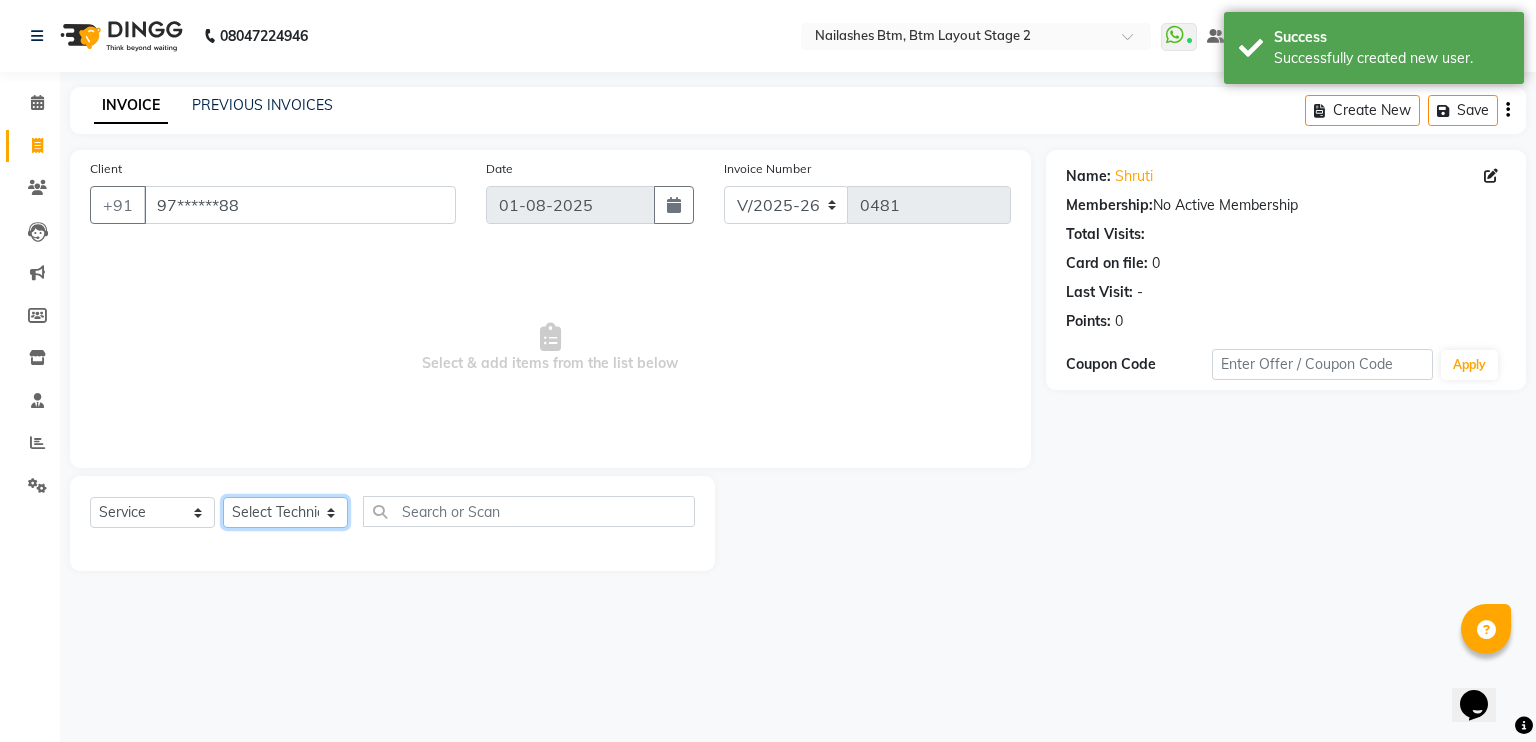 click on "Select Technician [FIRST] Manager [FIRST] [FIRST] [FIRST]" 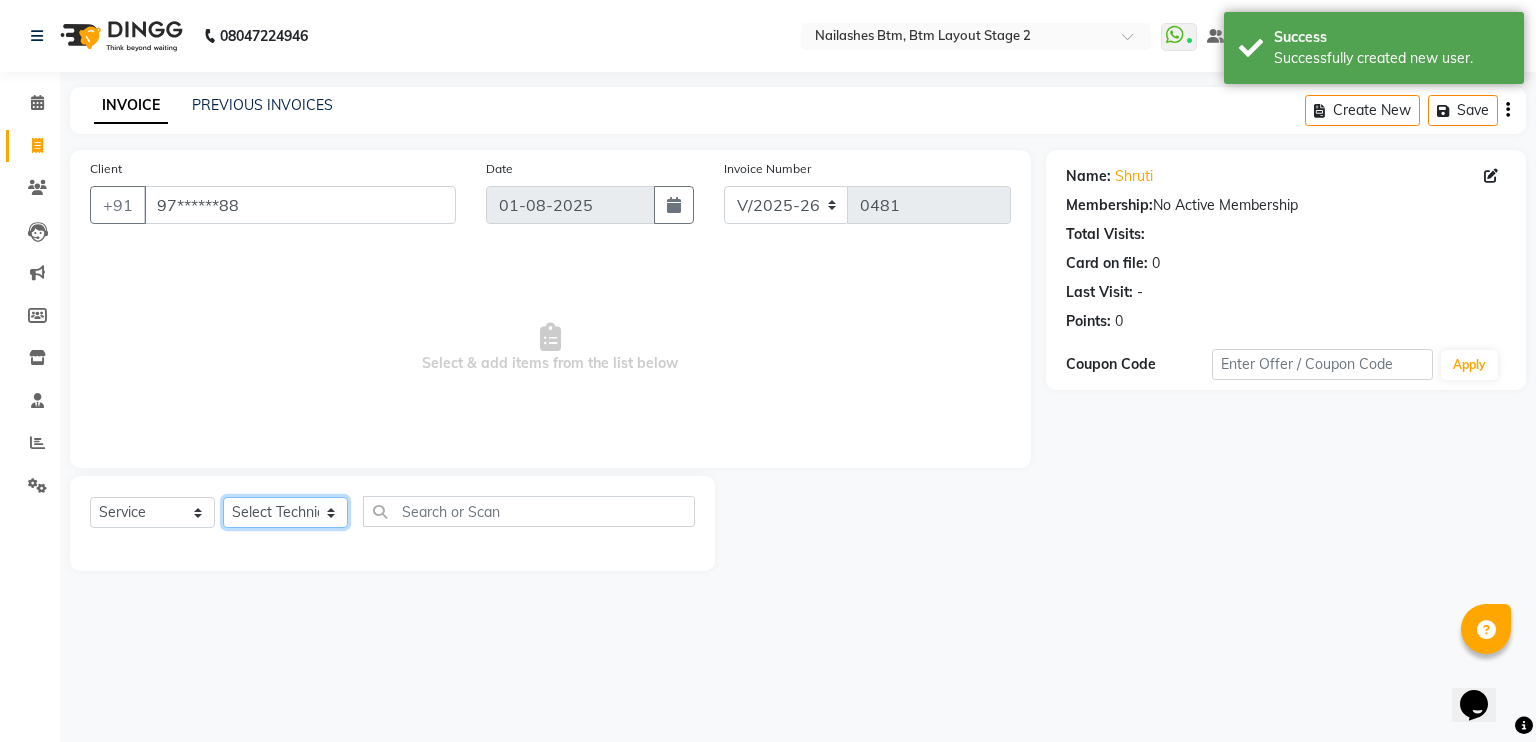select on "84529" 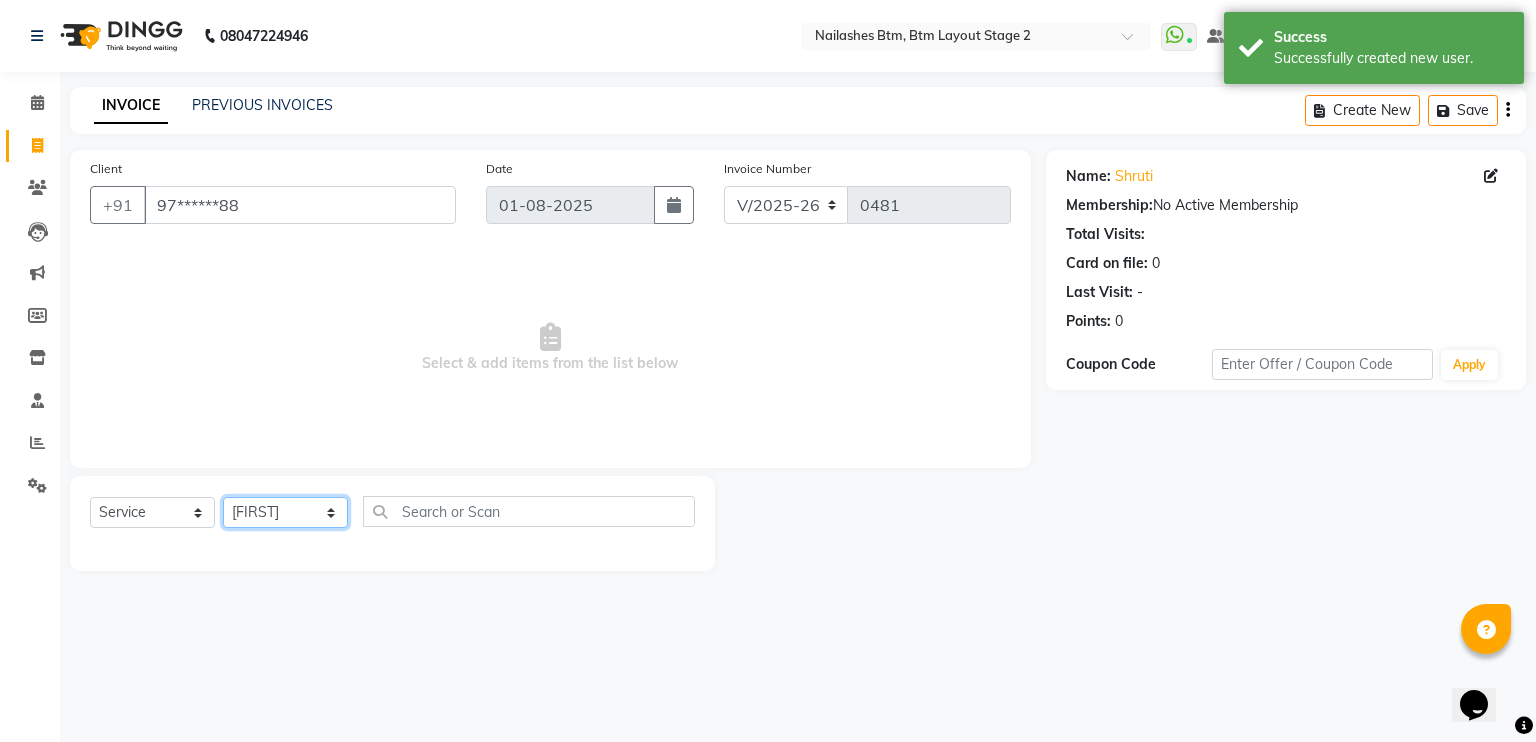 click on "Select Technician [FIRST] Manager [FIRST] [FIRST] [FIRST]" 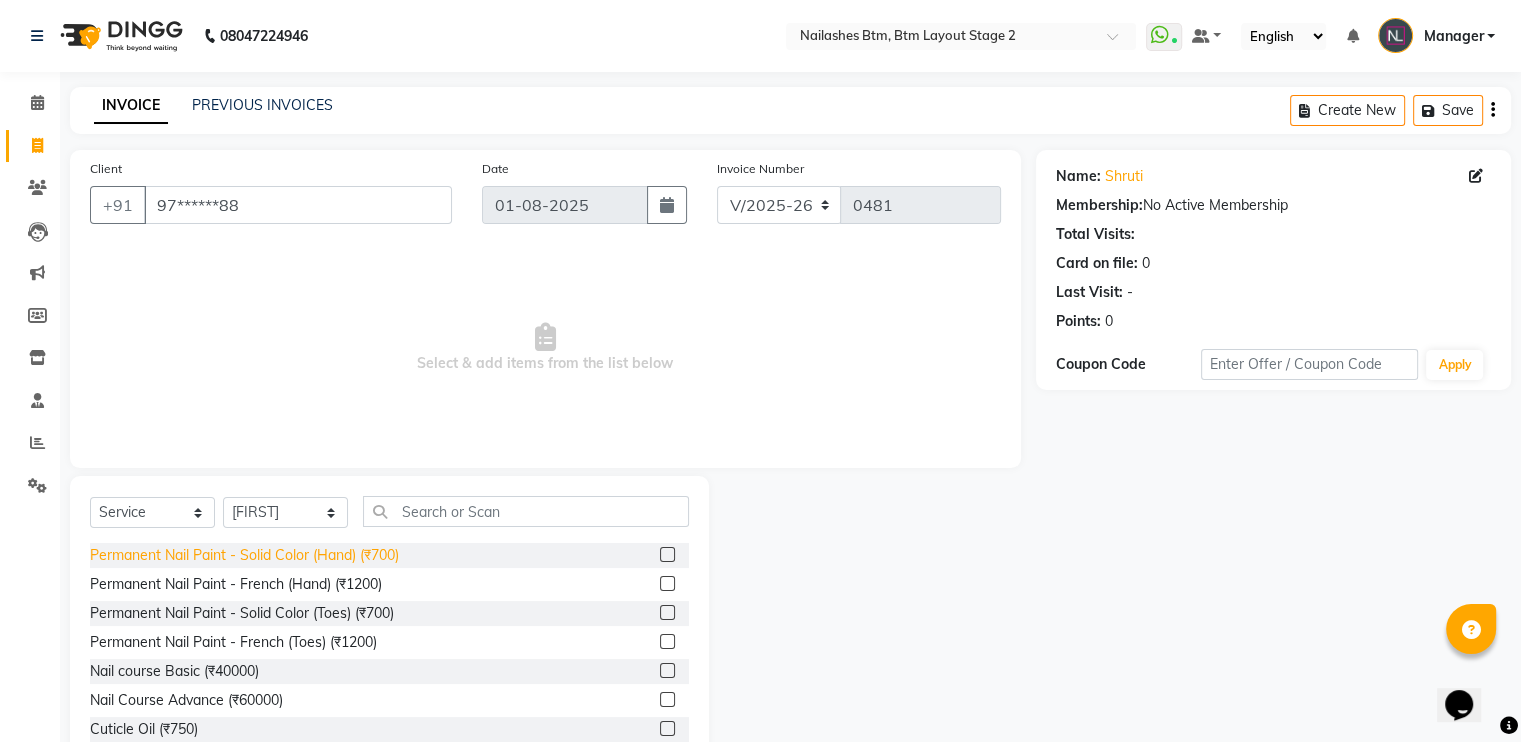 click on "Permanent Nail Paint - Solid Color (Hand) (₹700)" 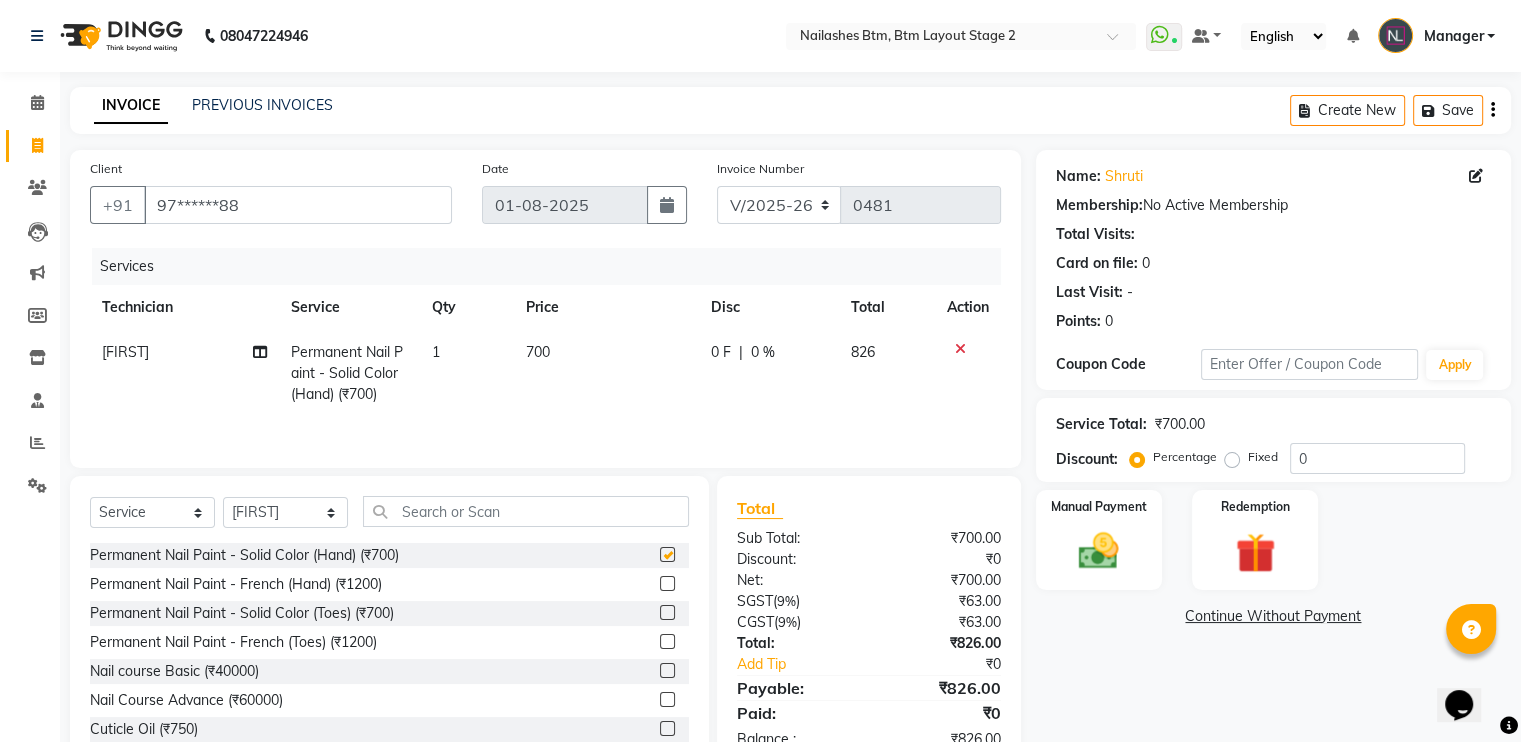 checkbox on "false" 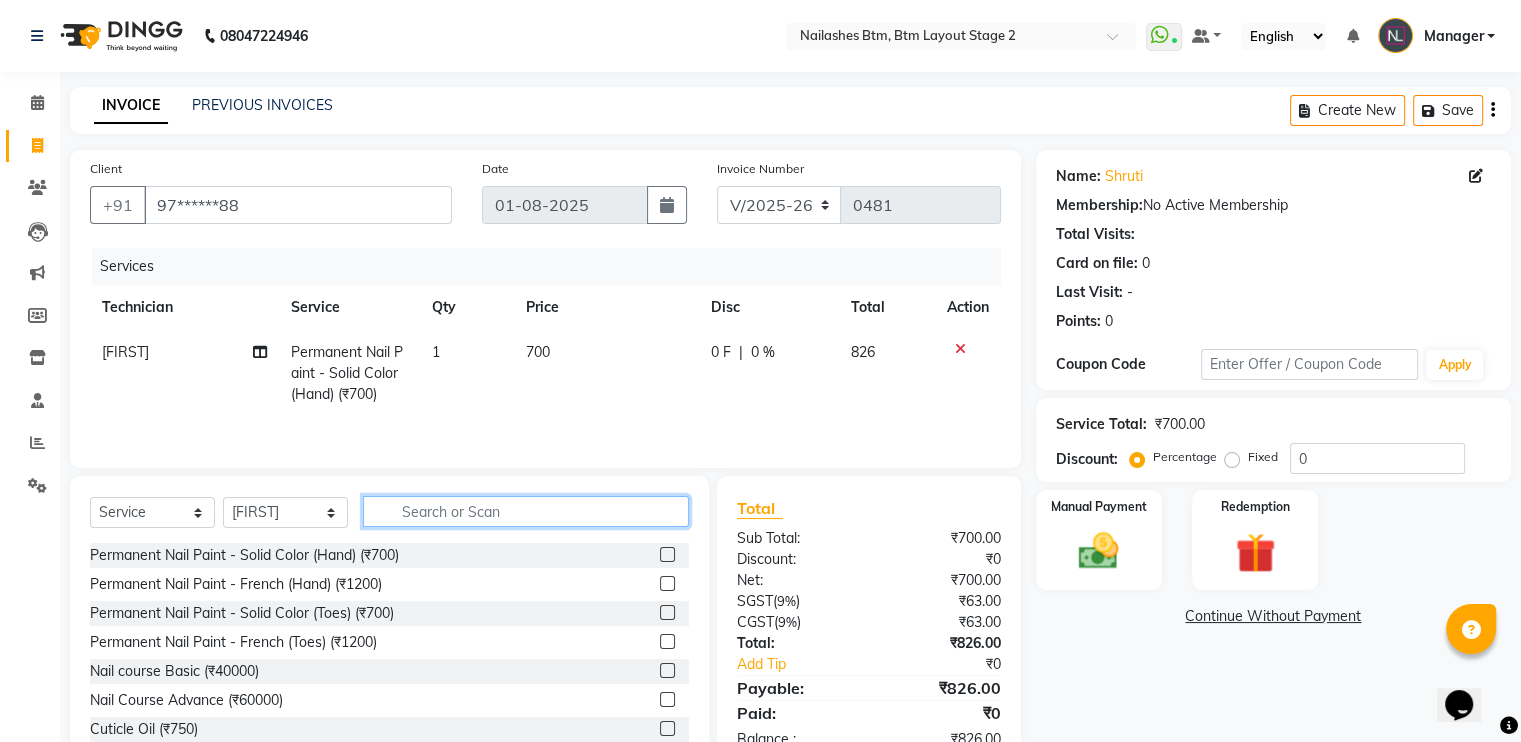 click 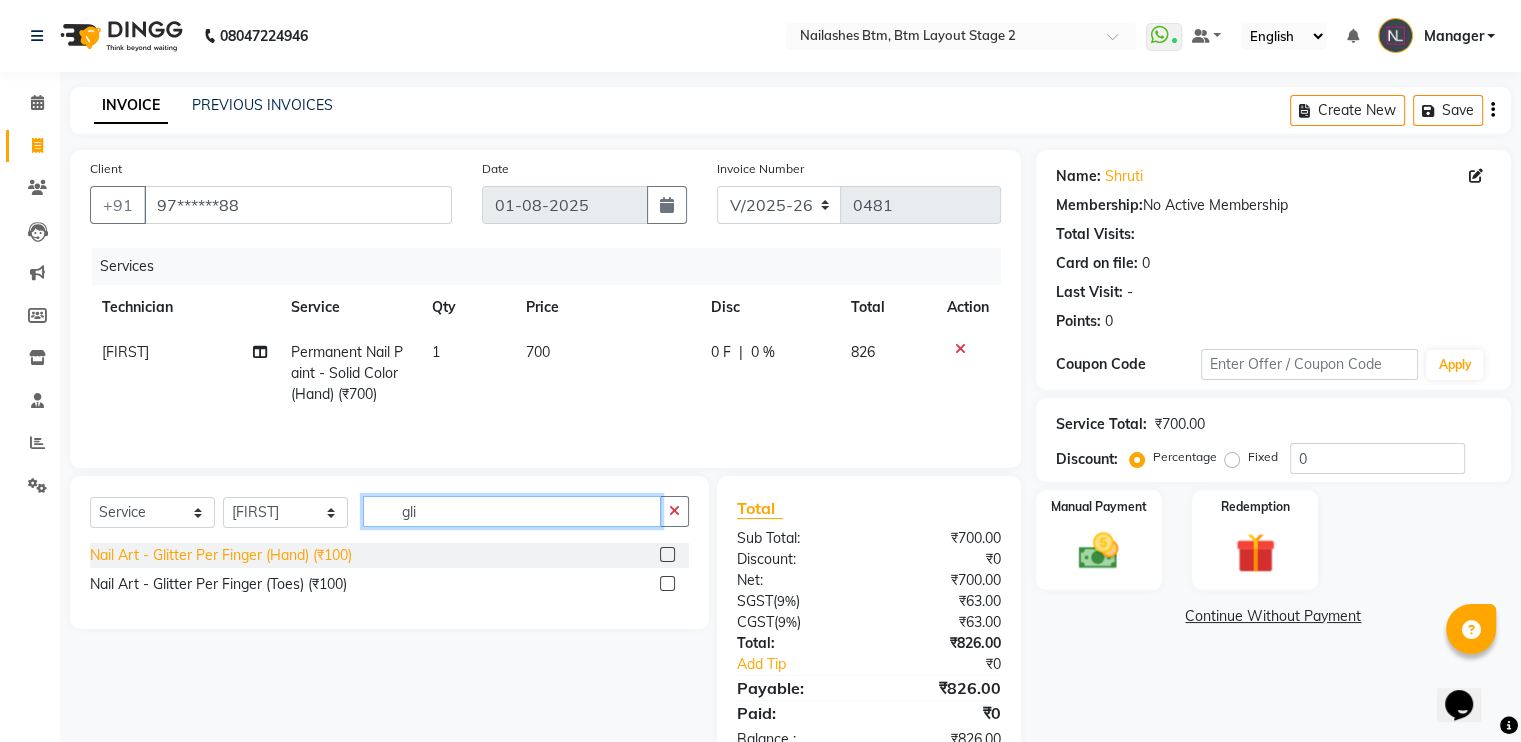 type on "gli" 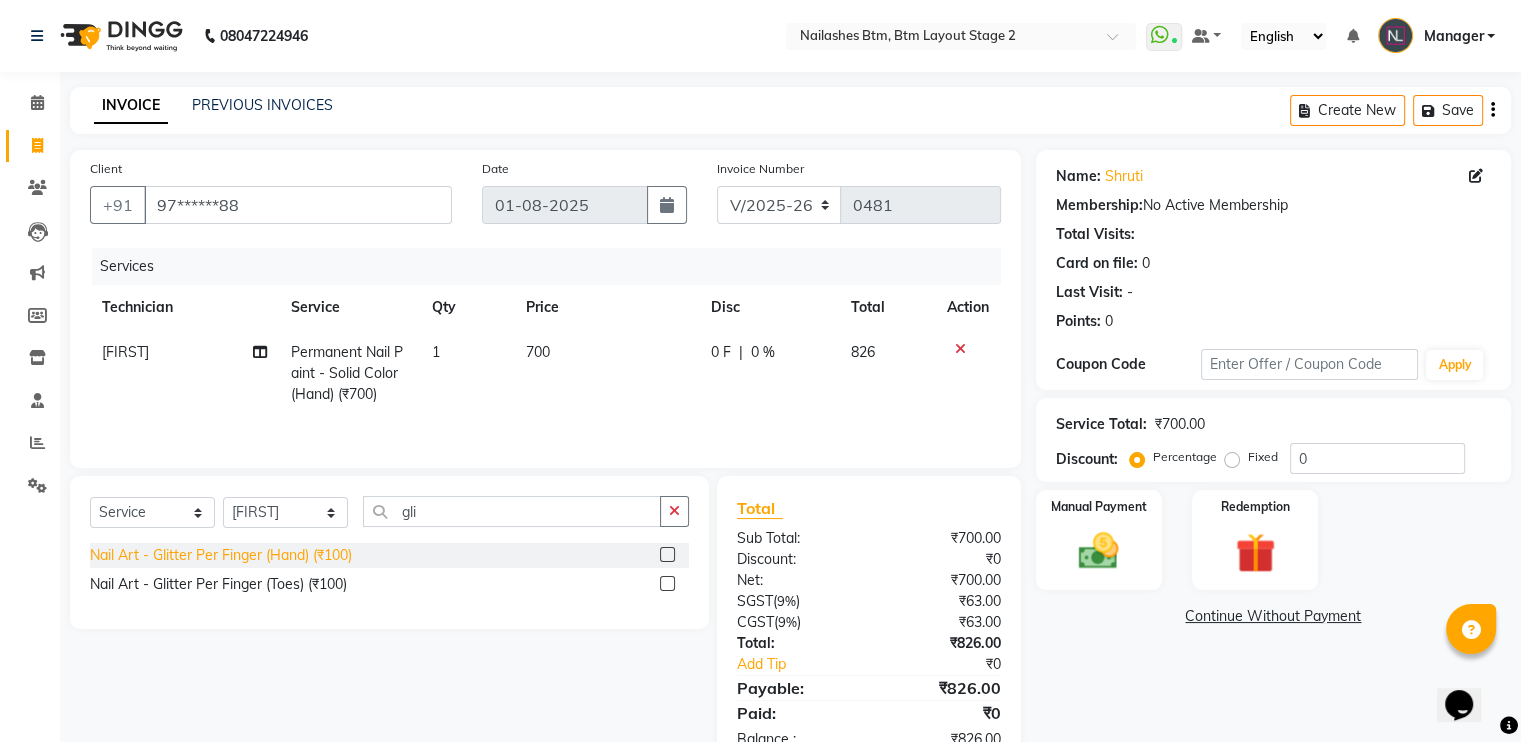 click on "Nail Art - Glitter Per Finger (Hand) (₹100)" 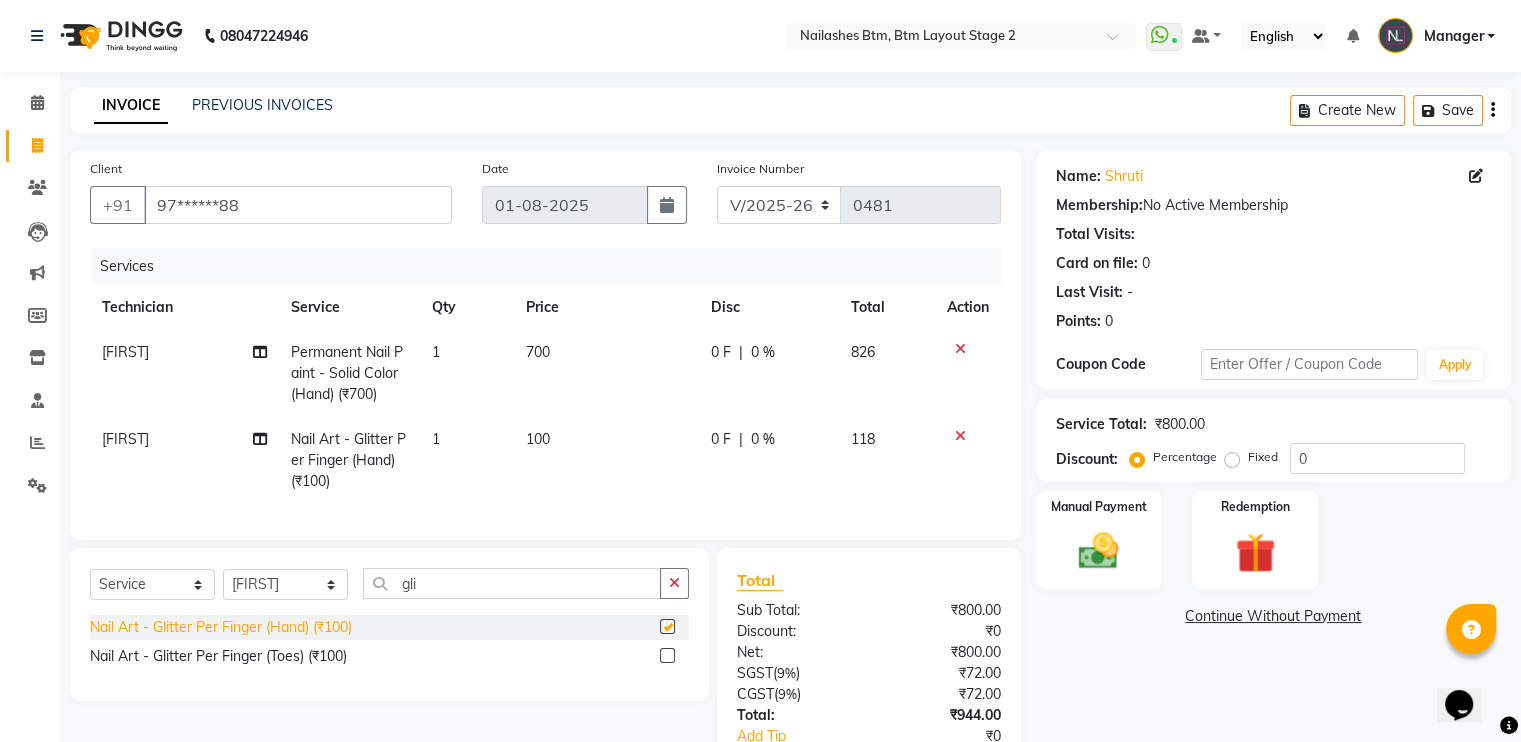checkbox on "false" 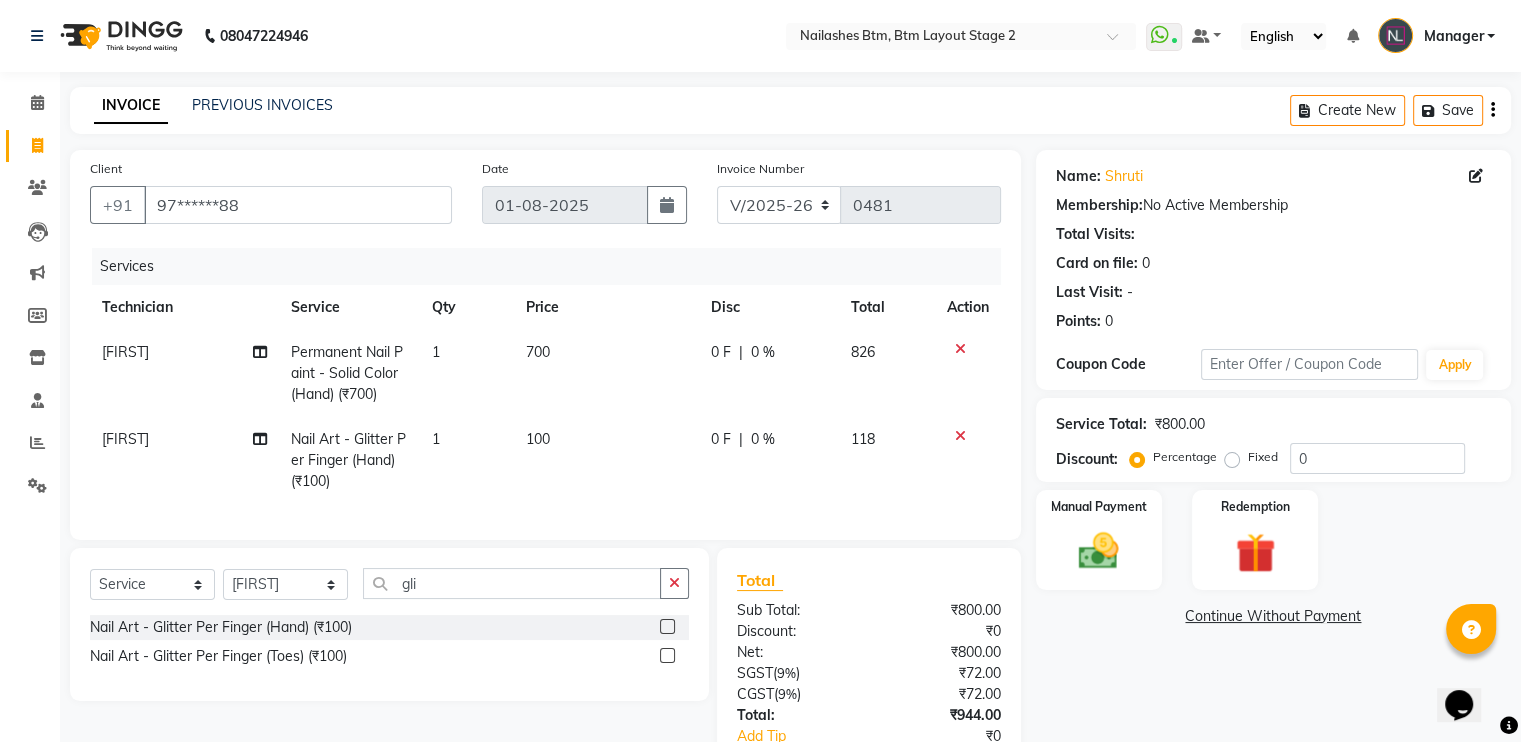 click on "1" 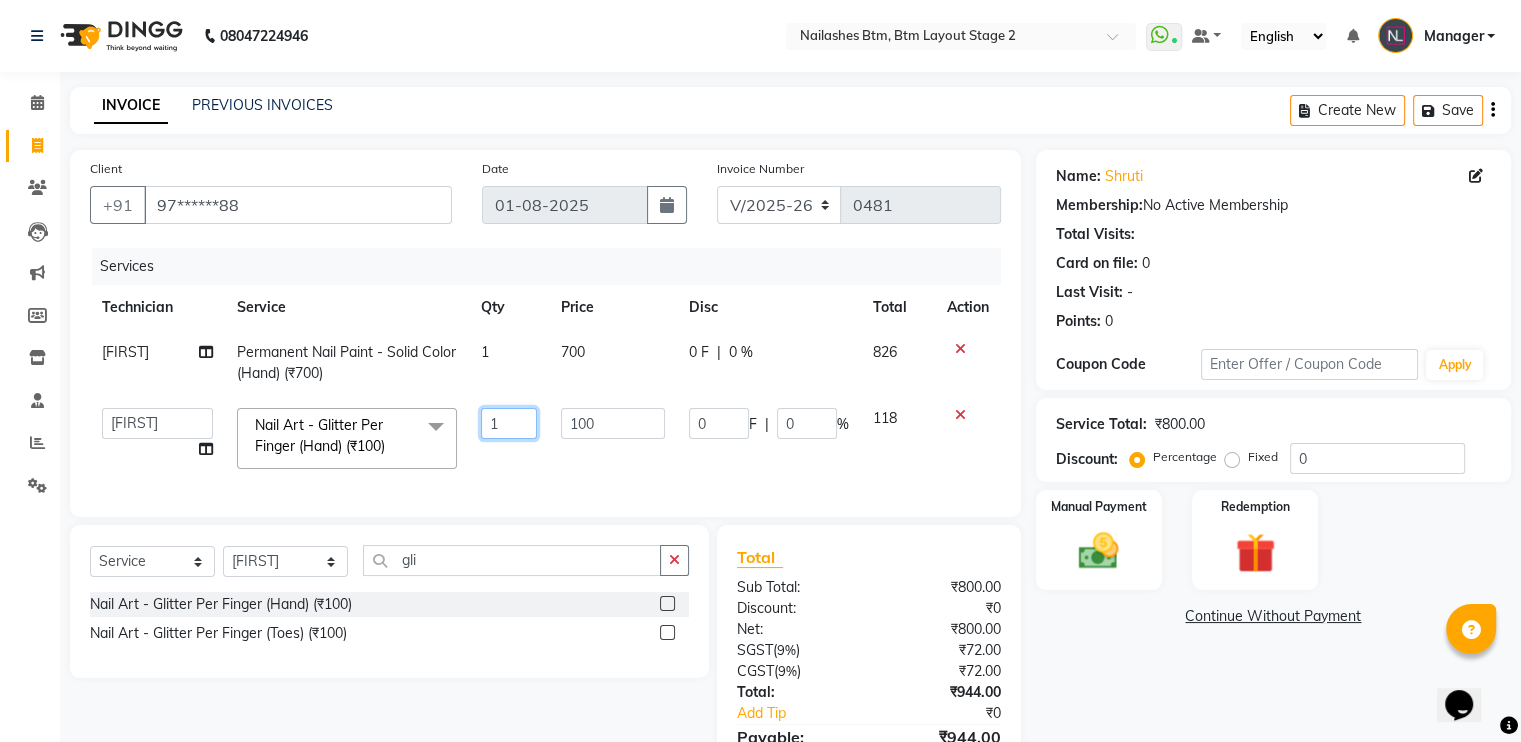 click on "1" 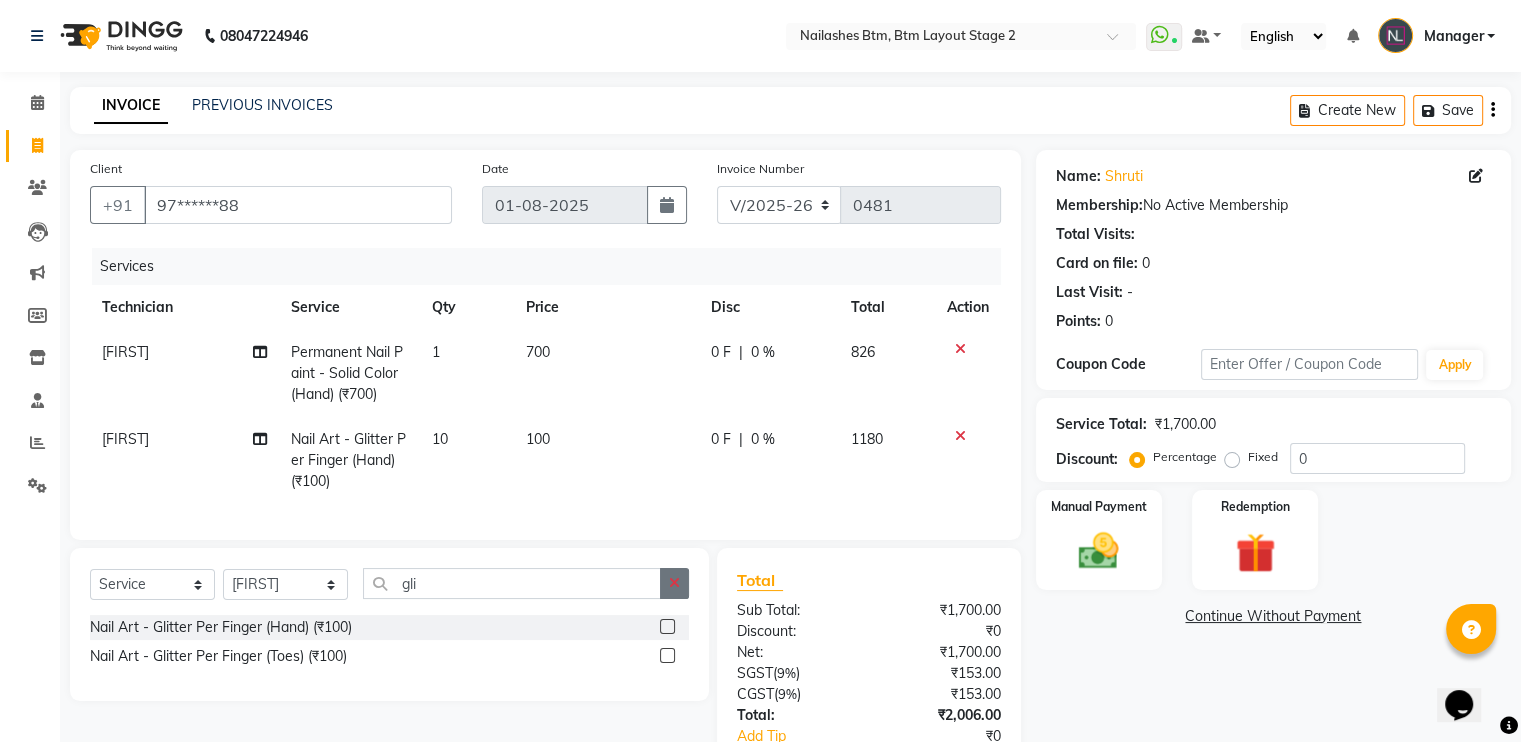 click on "Select  Service  Product  Membership  Package Voucher Prepaid Gift Card  Select Technician [FIRST] Manager [FIRST] [FIRST] [FIRST]  [FIRST]  gli Nail Art - Glitter Per Finger (Hand) (₹100)  Nail Art - Glitter Per Finger  (Toes) (₹100)" 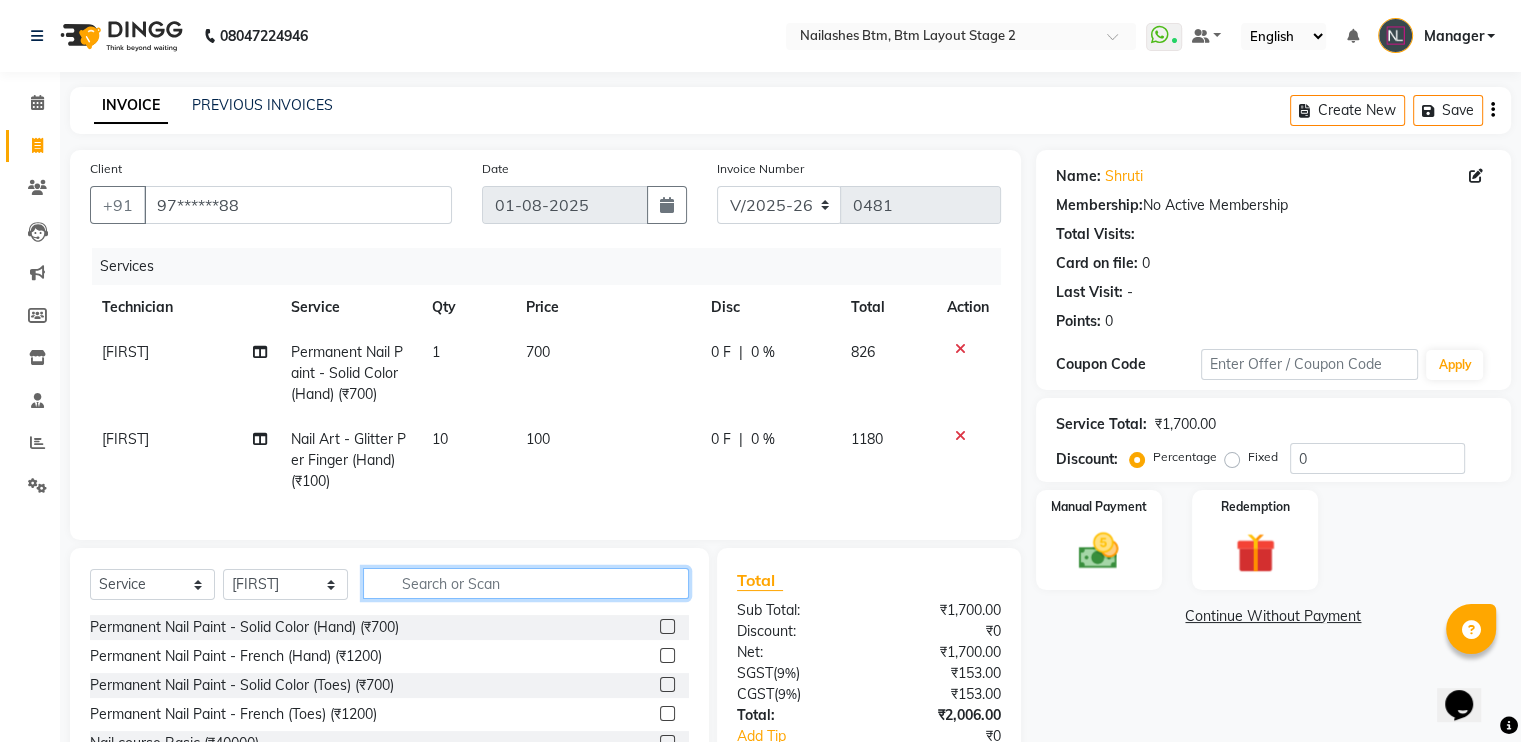 click 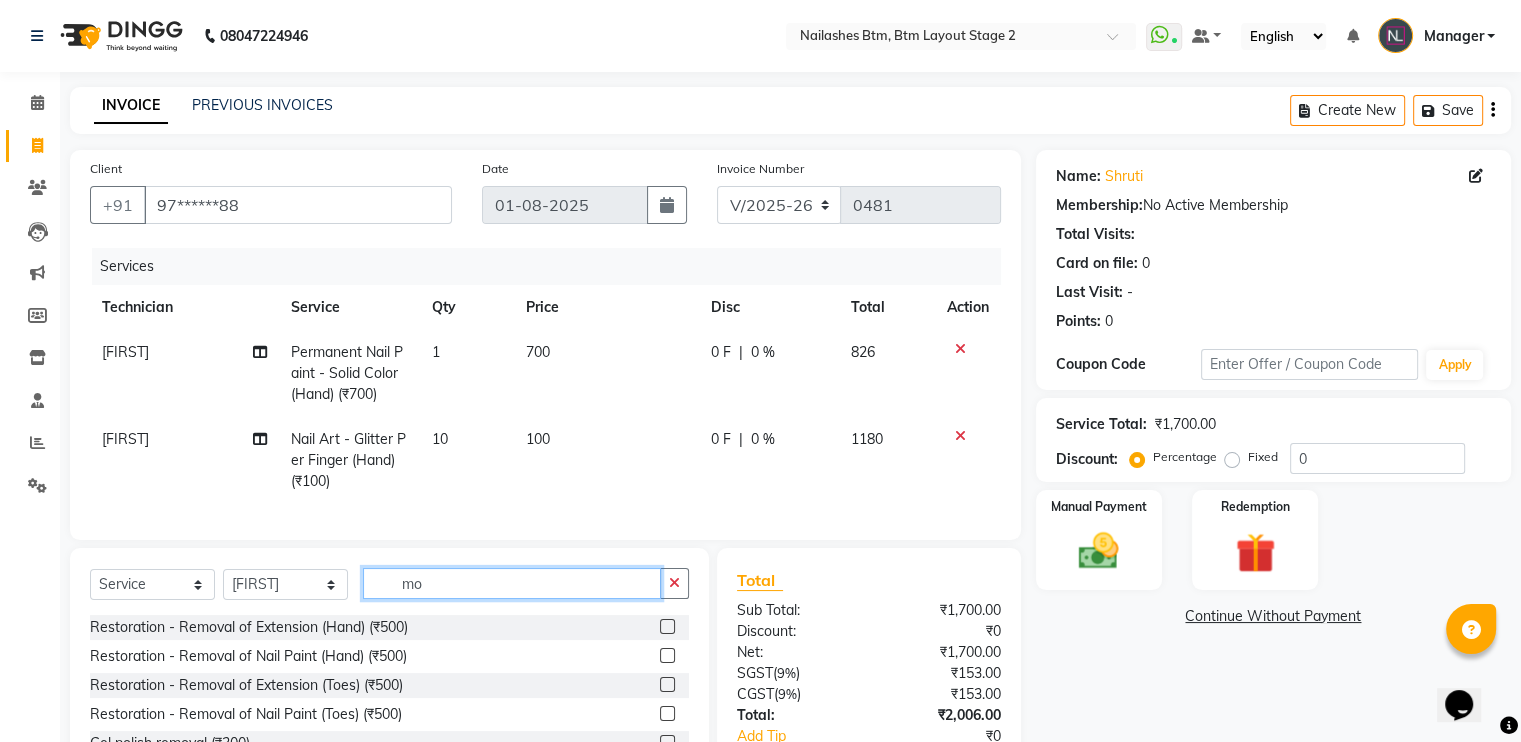 type on "m" 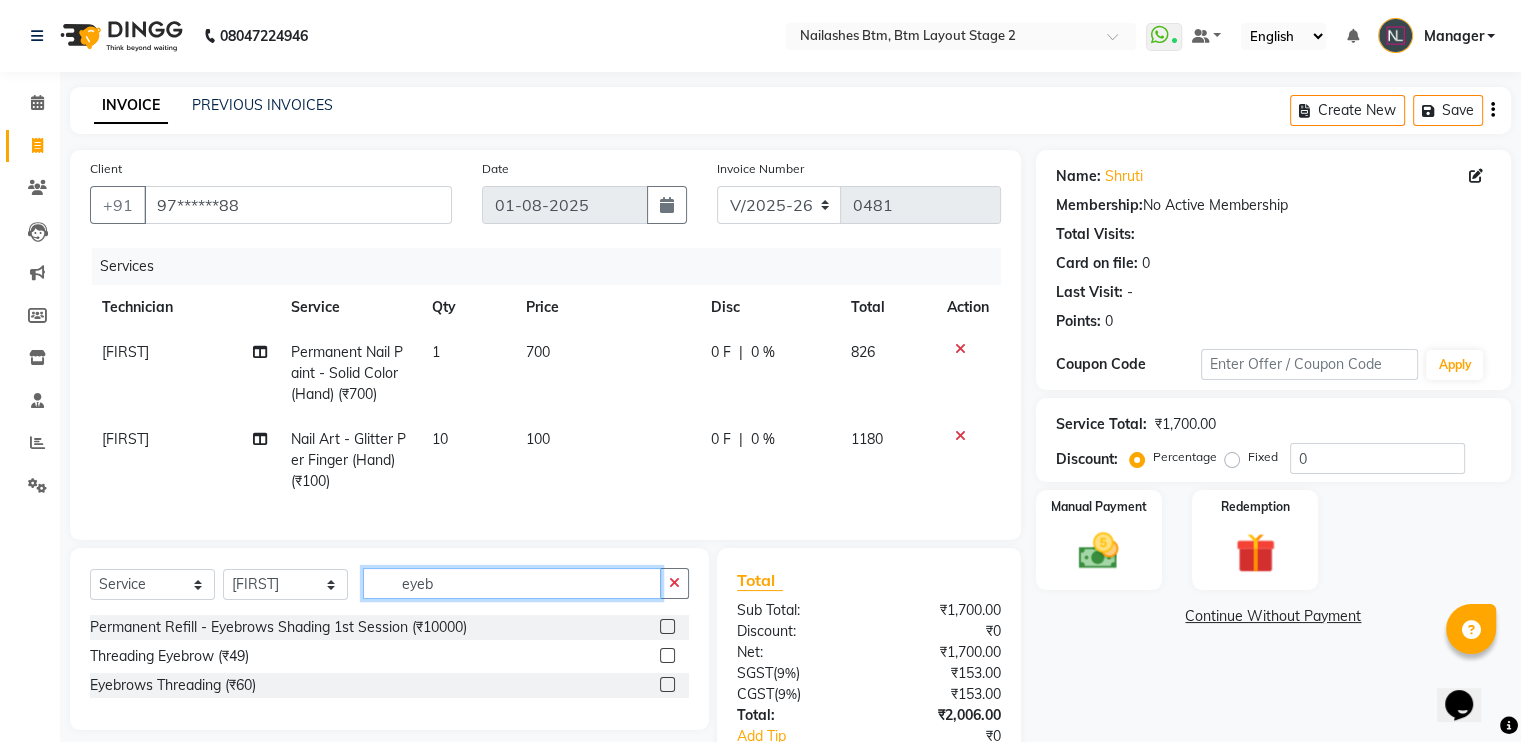 type on "eyeb" 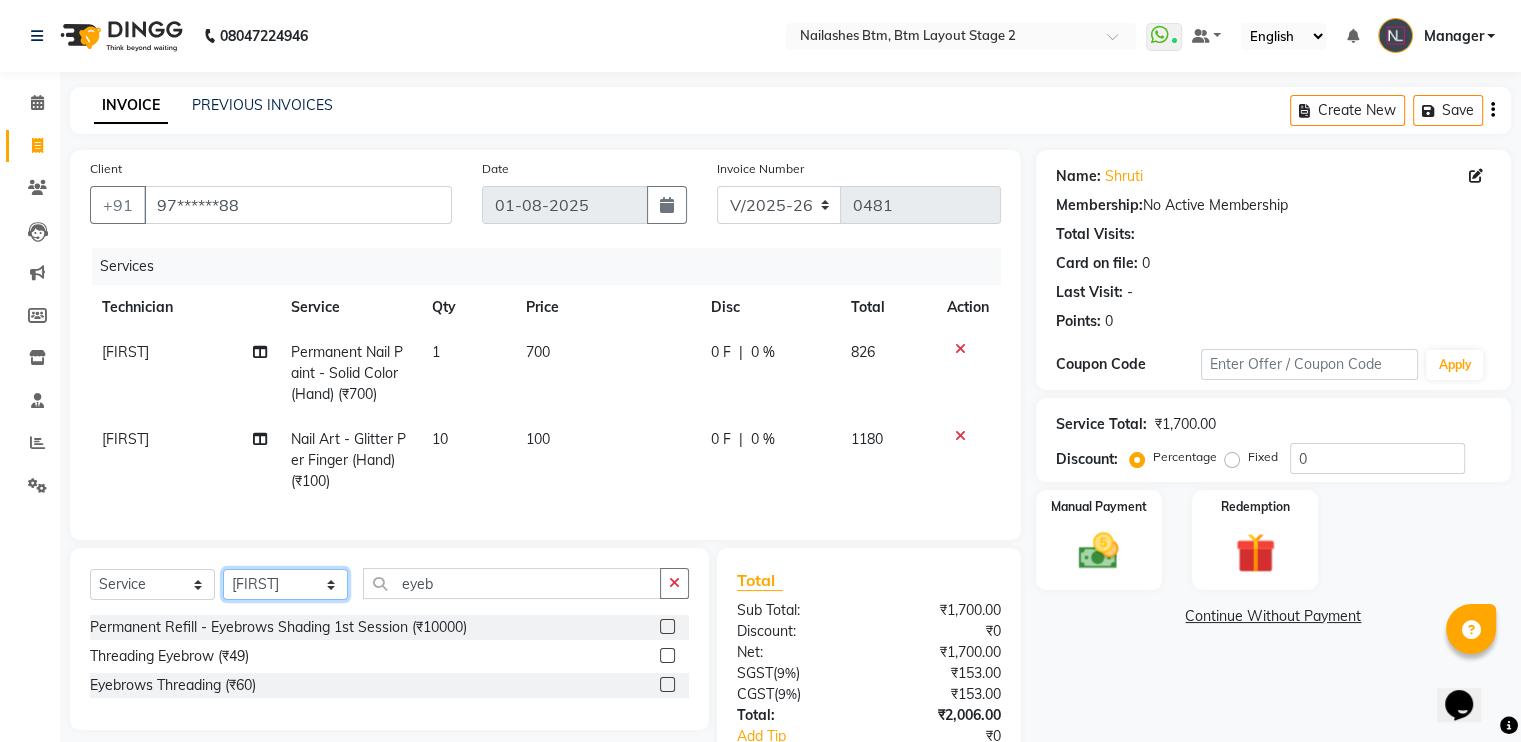 click on "Select Technician [FIRST] Manager [FIRST] [FIRST] [FIRST]" 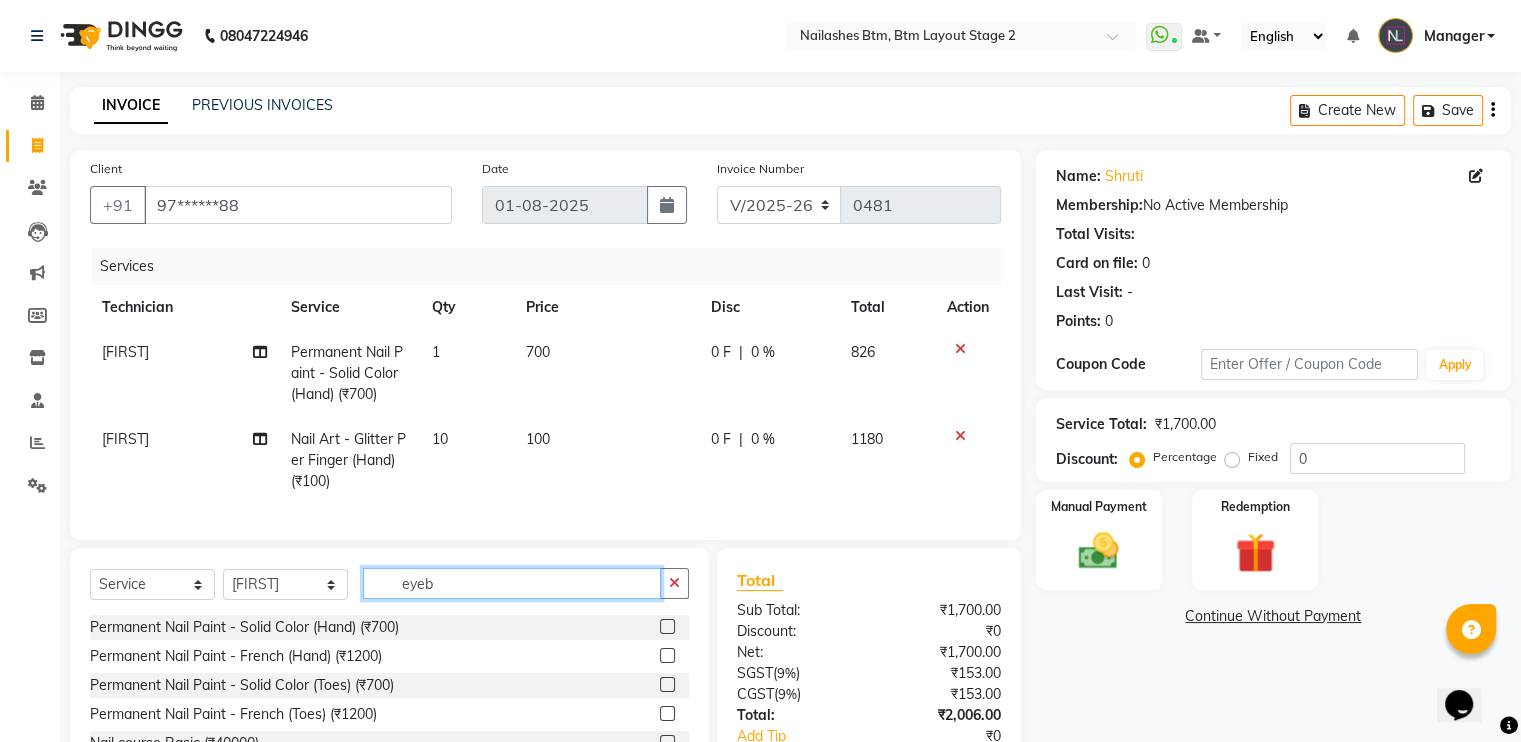 click on "eyeb" 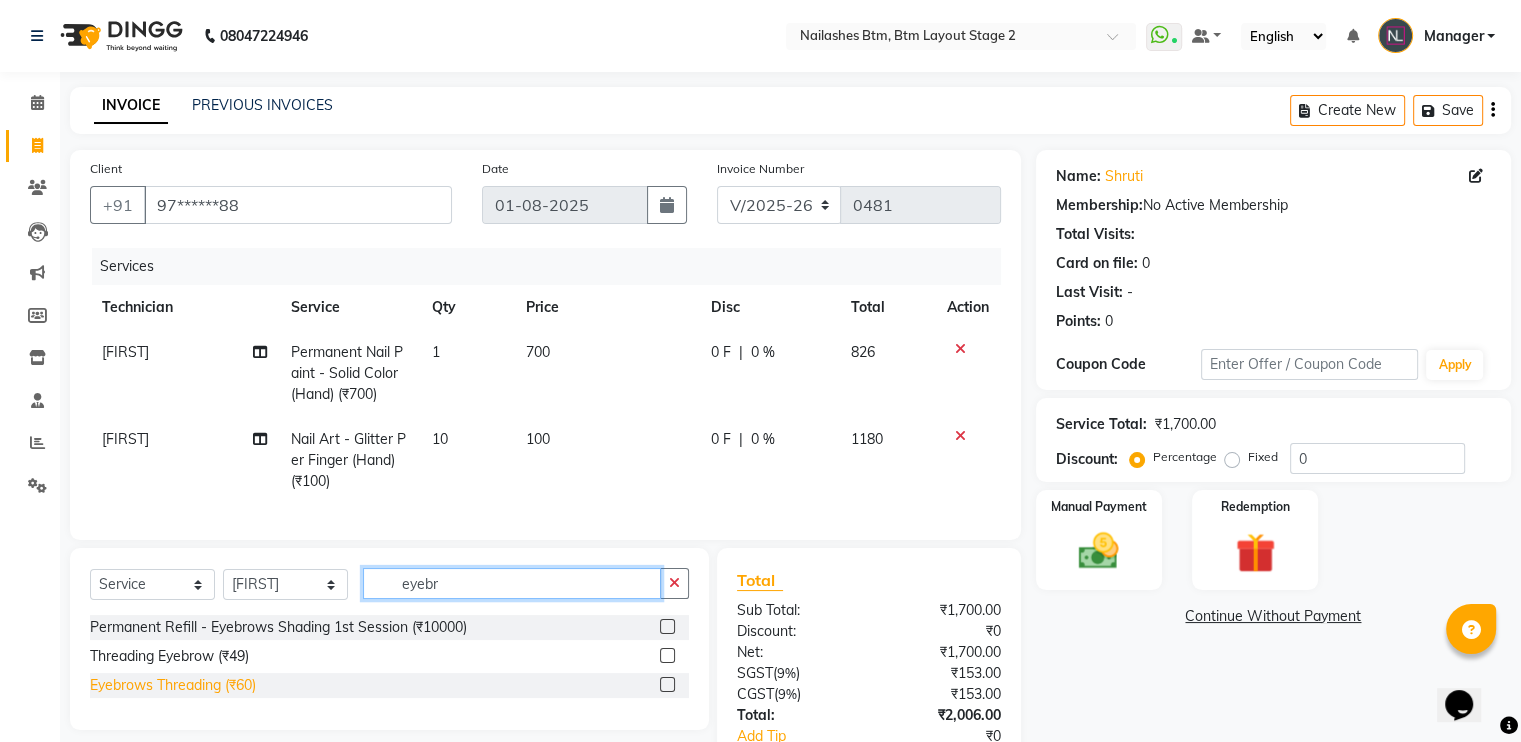 type on "eyebr" 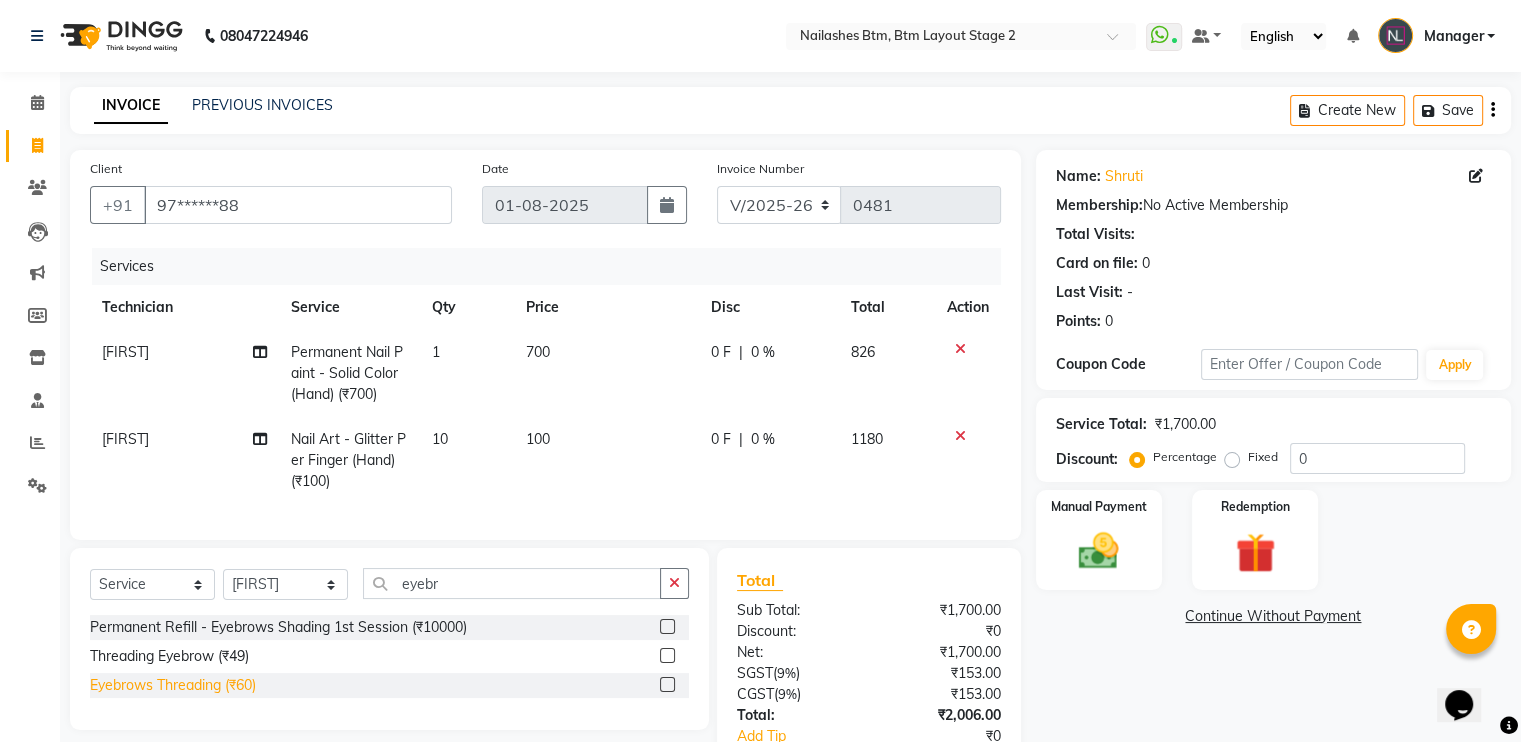 click on "Eyebrows Threading (₹60)" 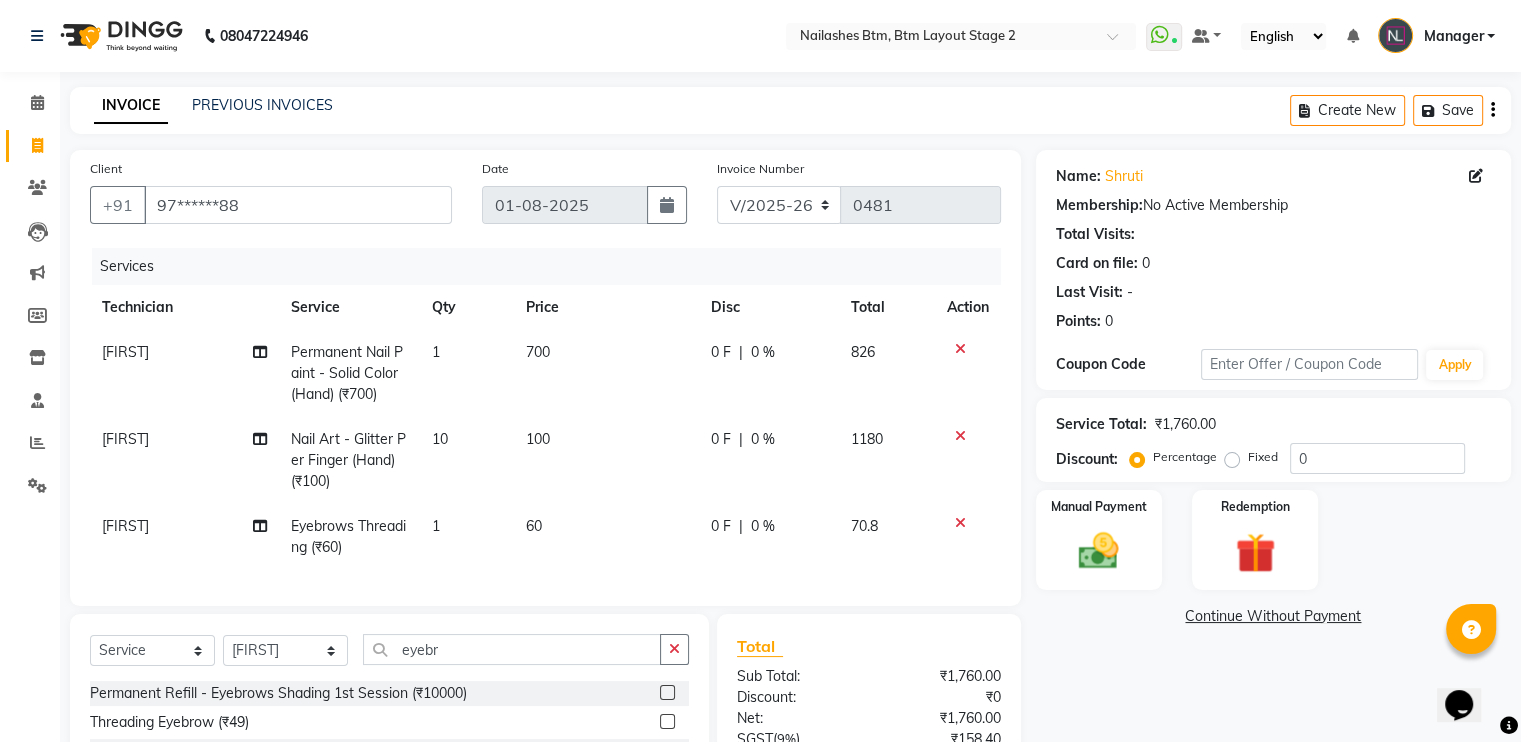 checkbox on "false" 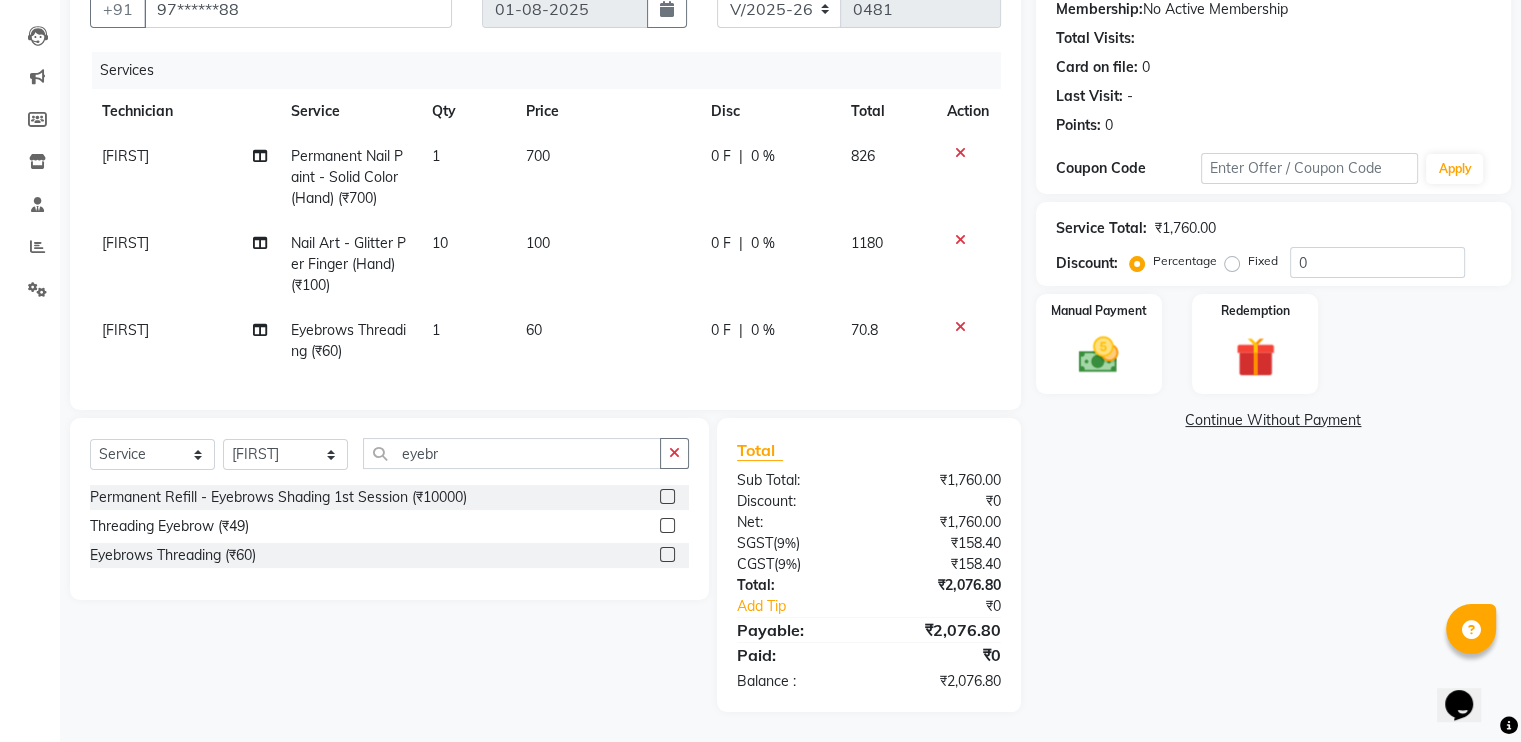 scroll, scrollTop: 210, scrollLeft: 0, axis: vertical 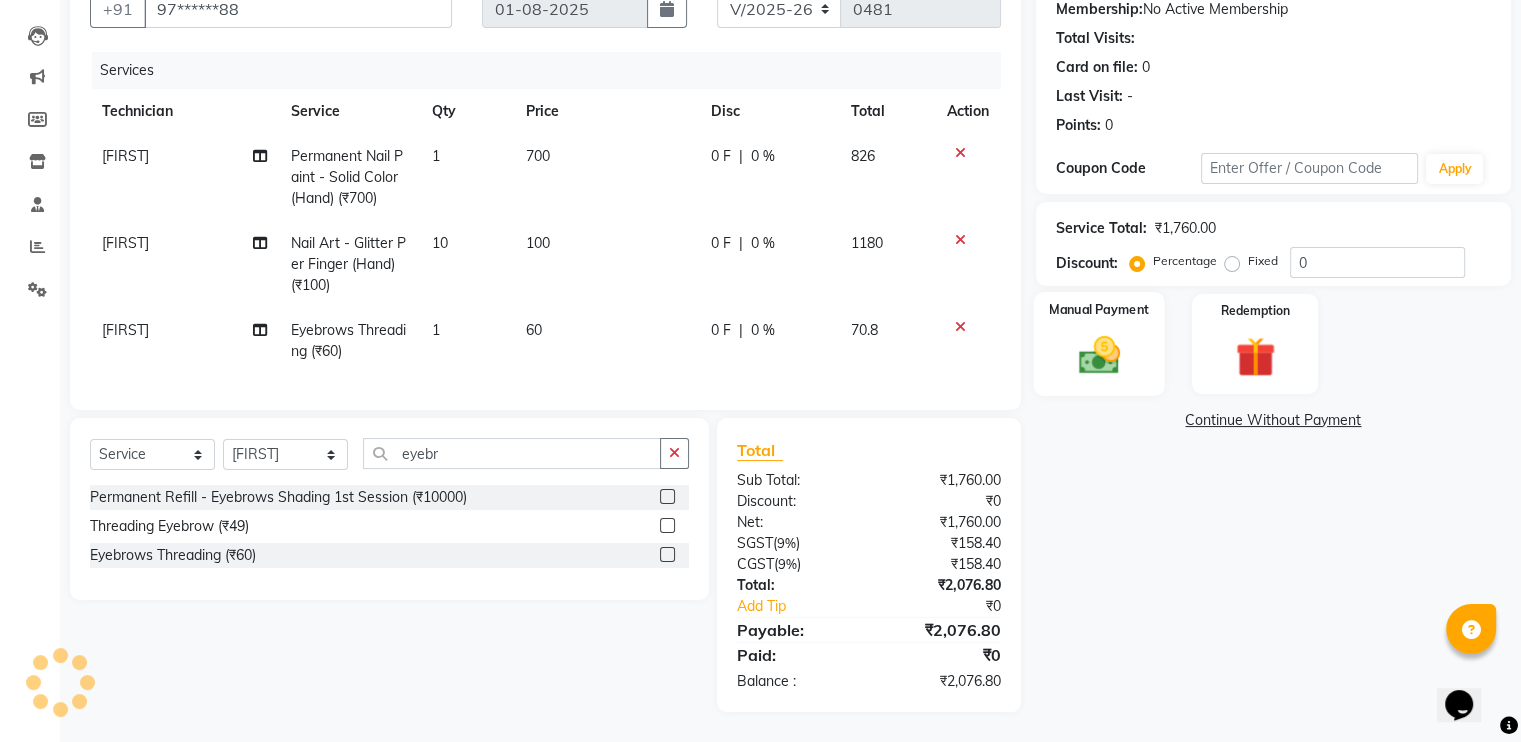 click 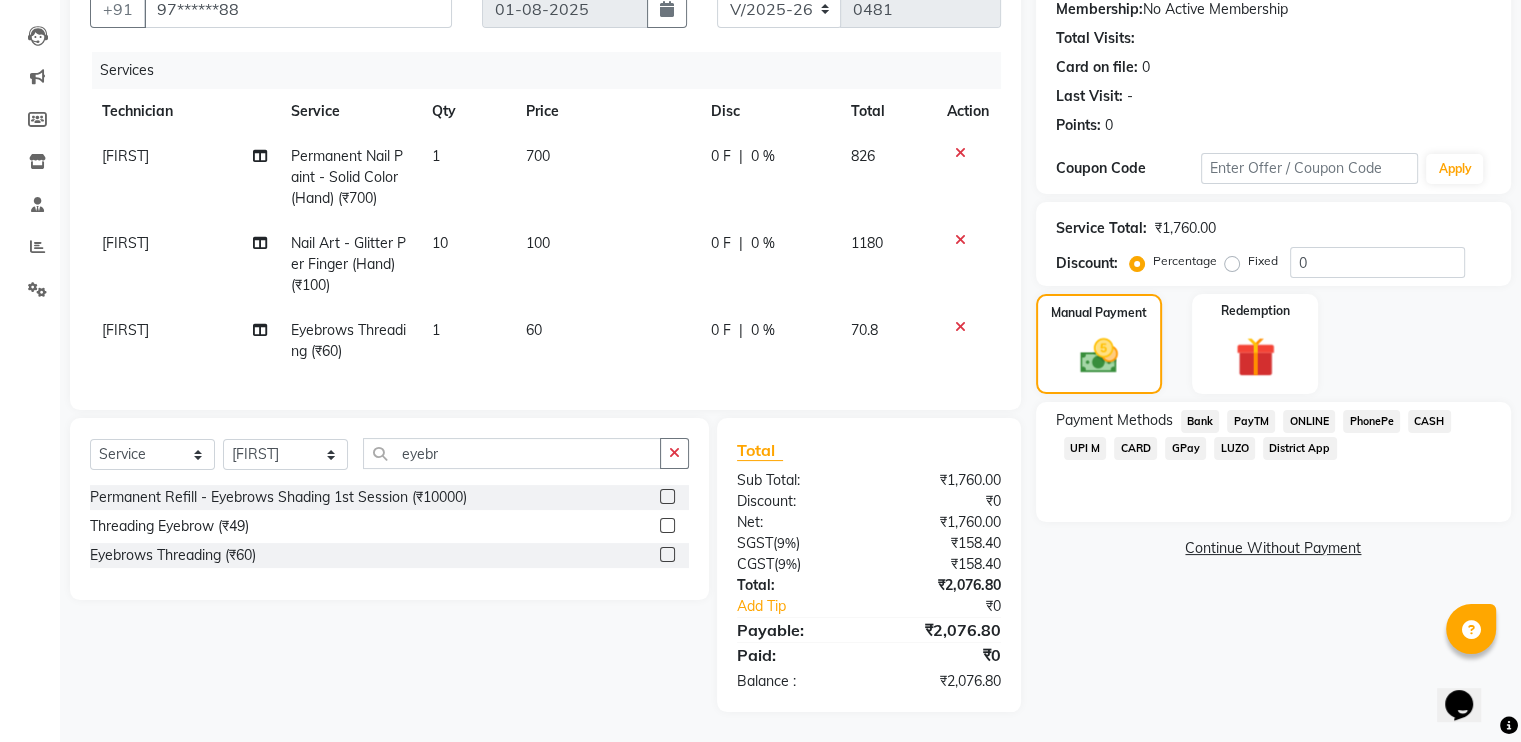 click on "GPay" 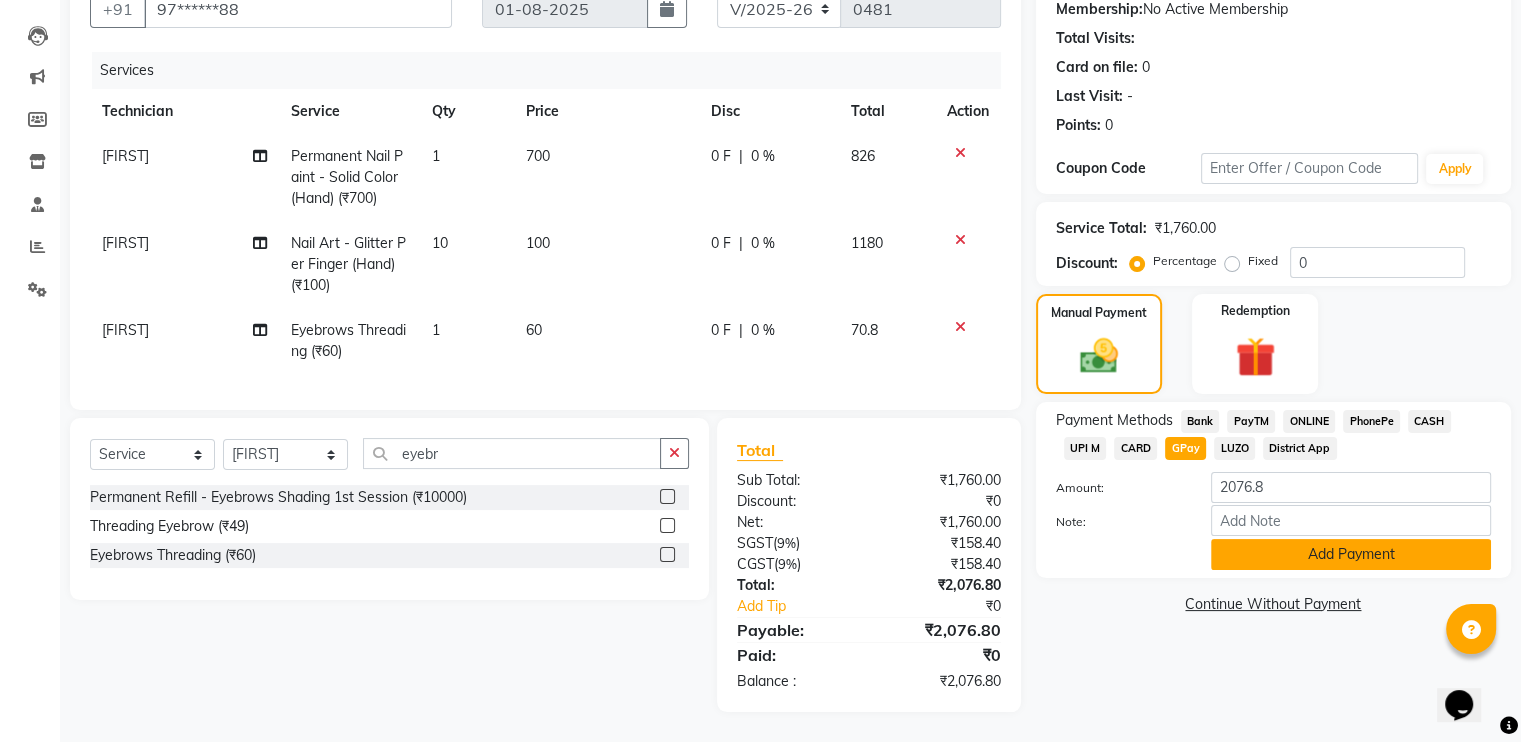 click on "Add Payment" 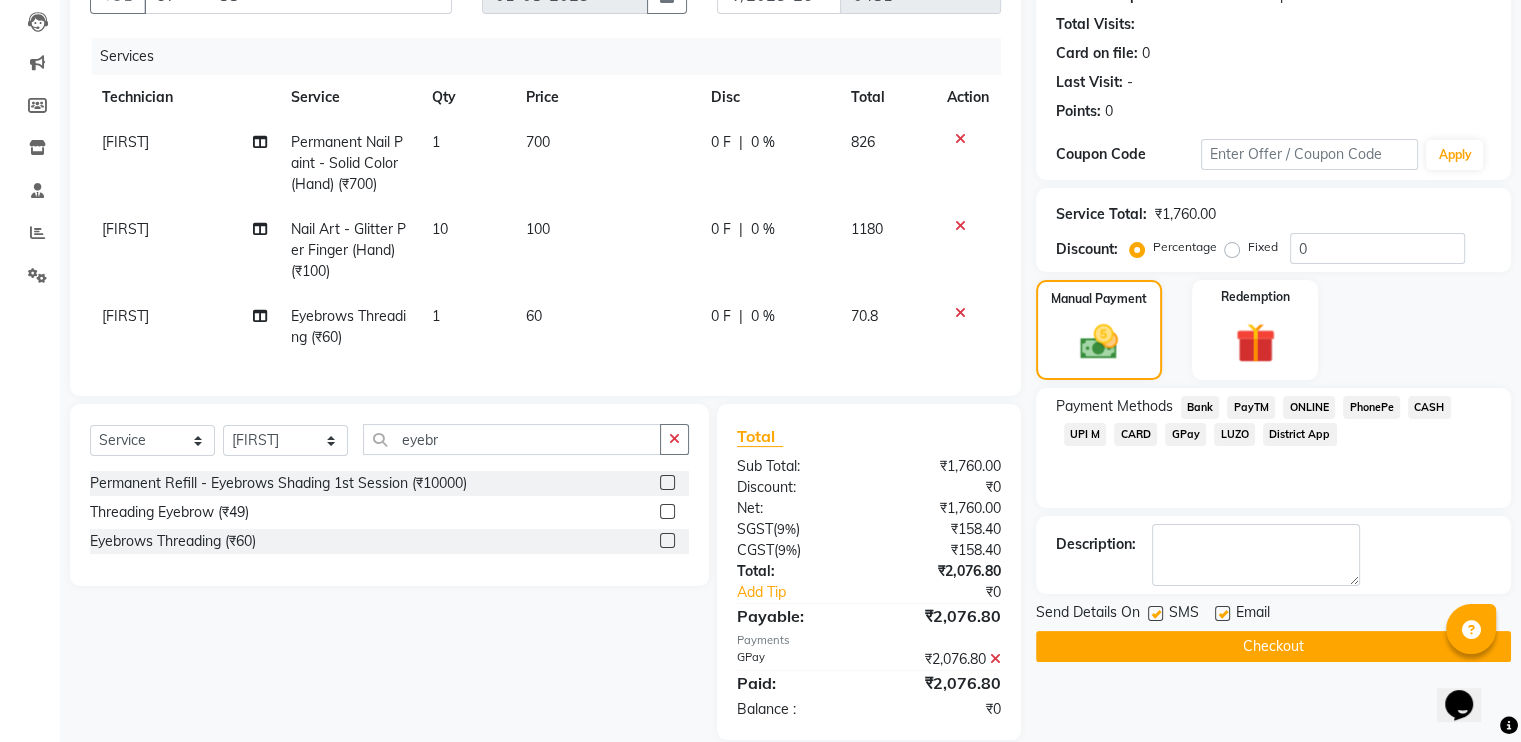 click on "Checkout" 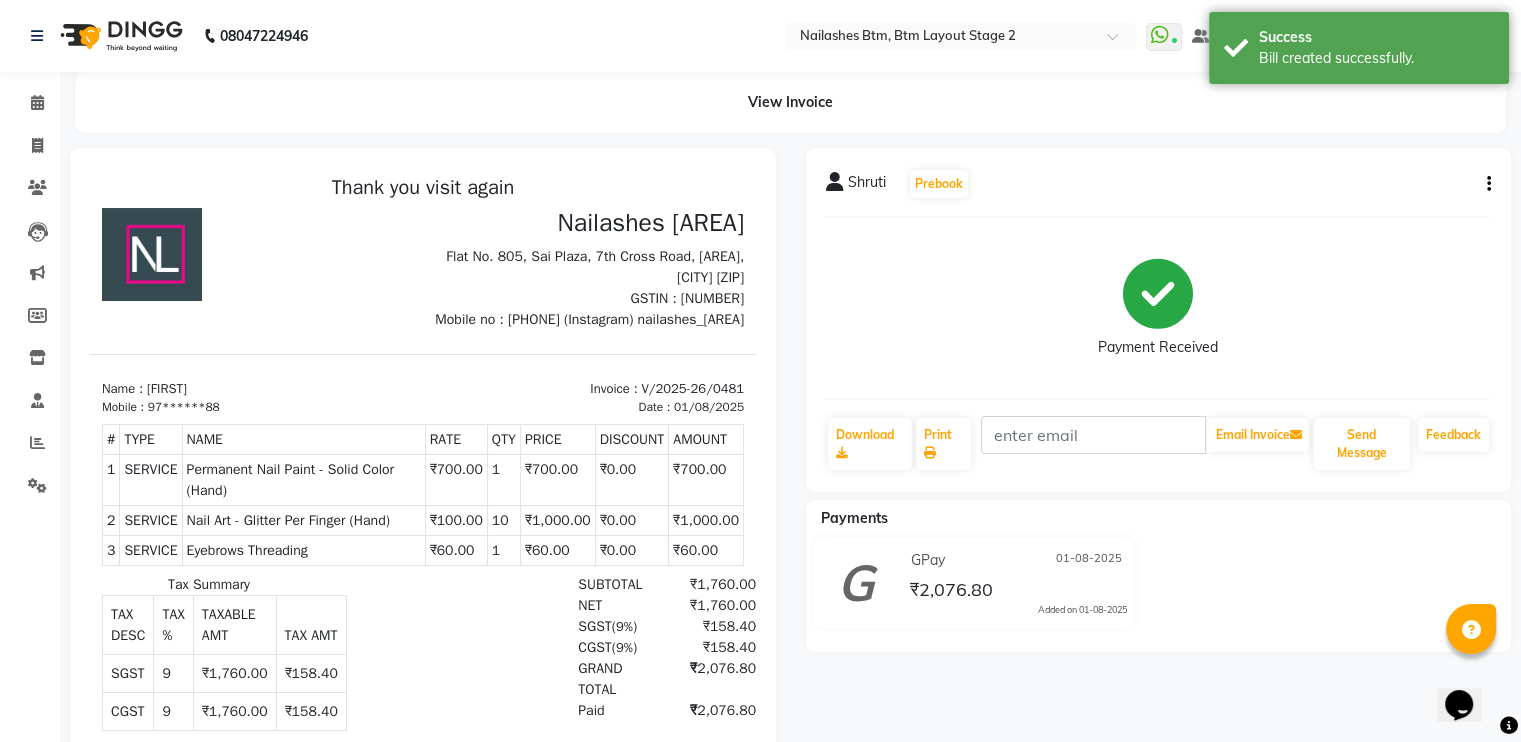 scroll, scrollTop: 0, scrollLeft: 0, axis: both 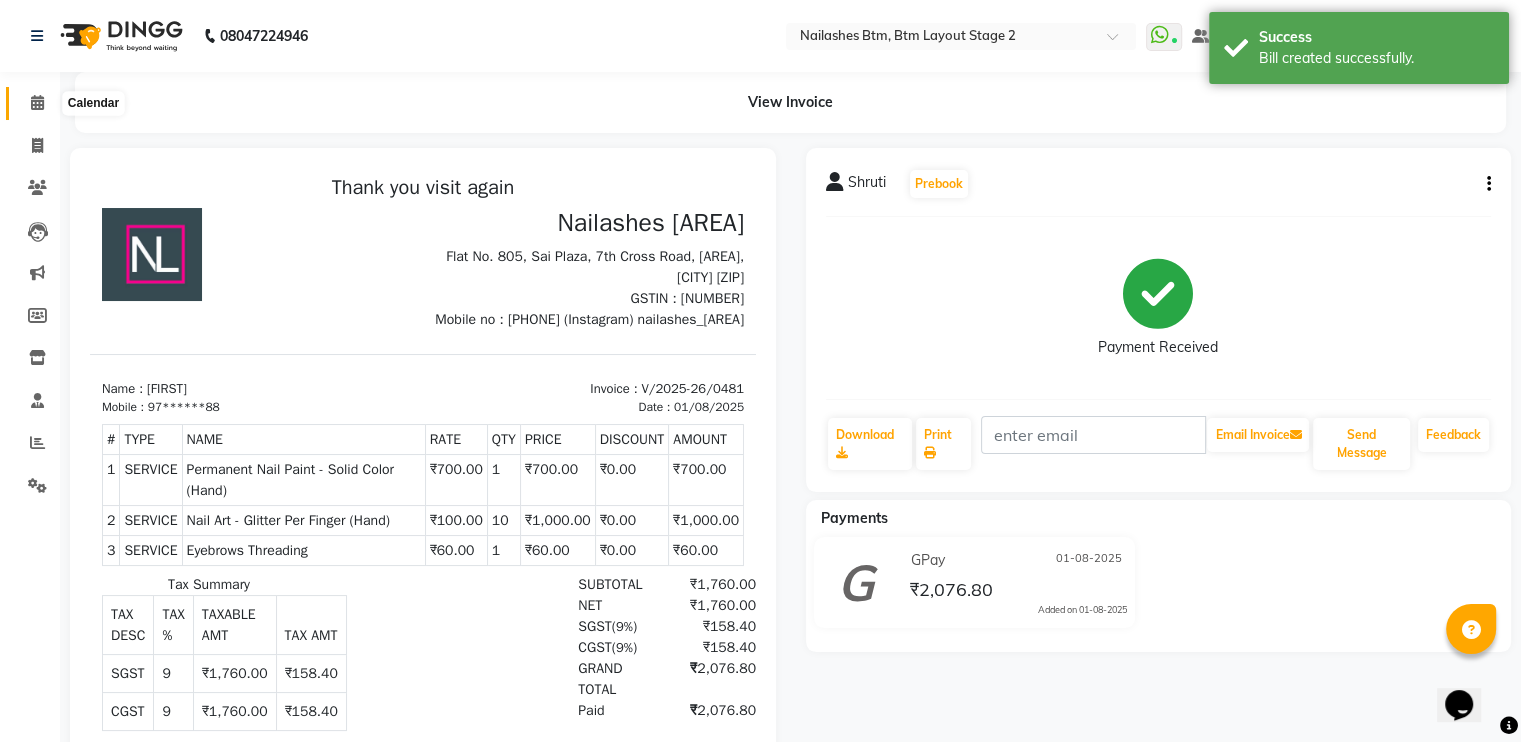 click 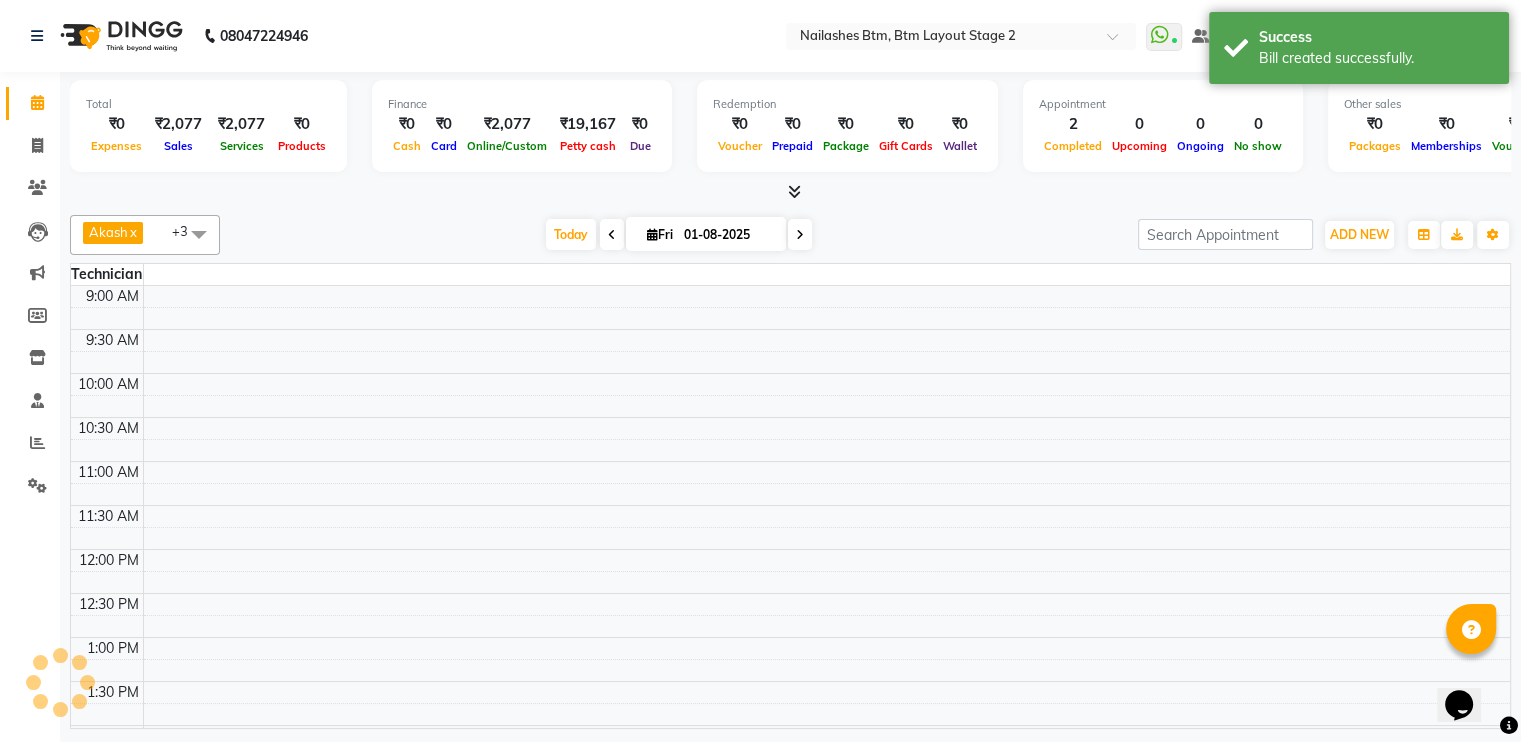 scroll, scrollTop: 0, scrollLeft: 0, axis: both 